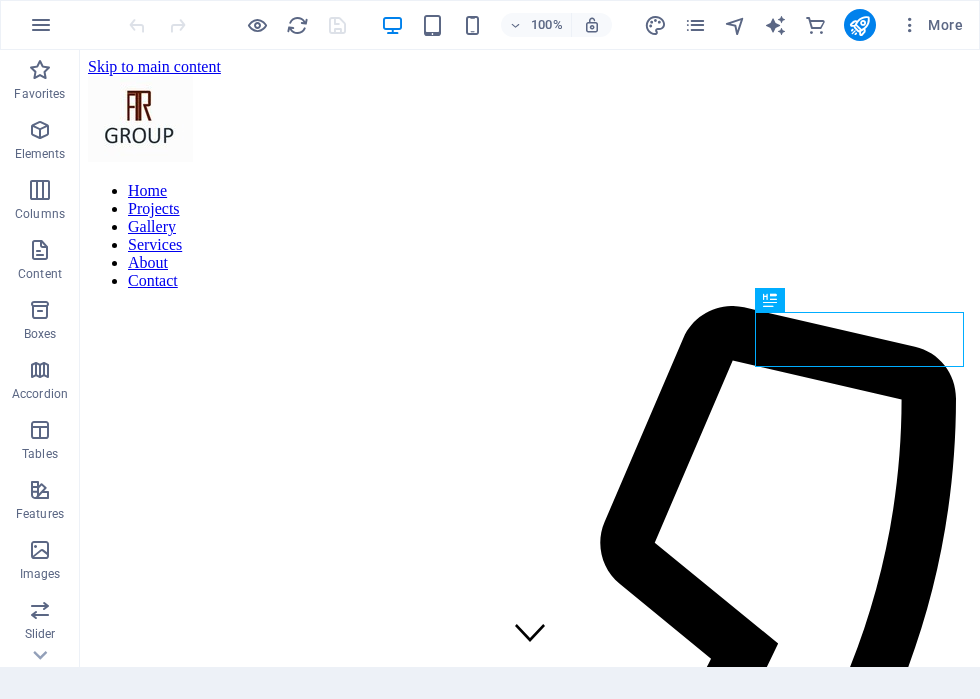 scroll, scrollTop: 0, scrollLeft: 0, axis: both 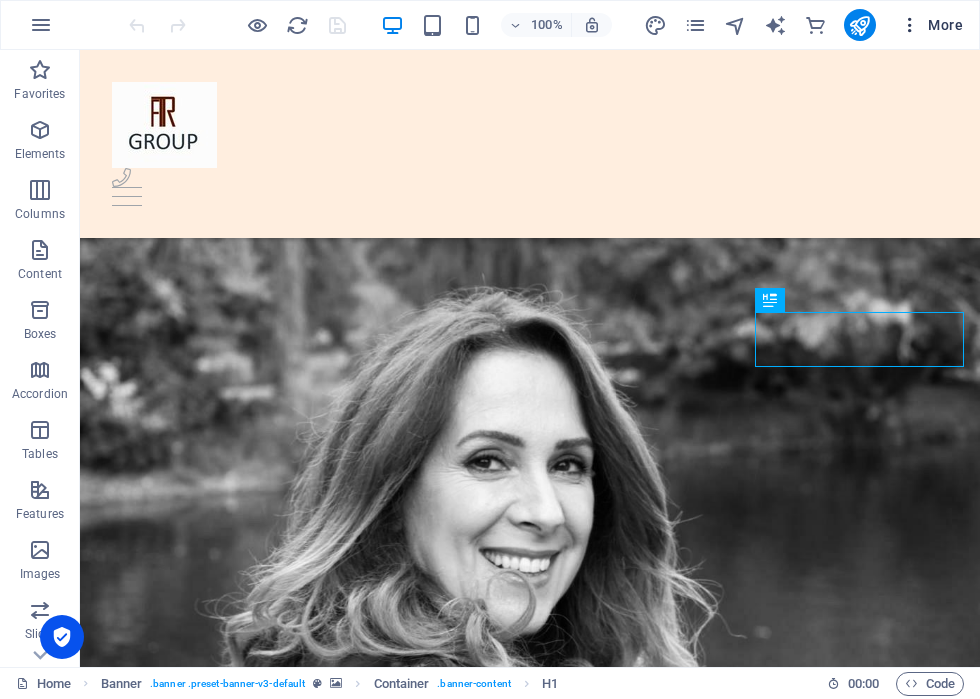 click at bounding box center (910, 25) 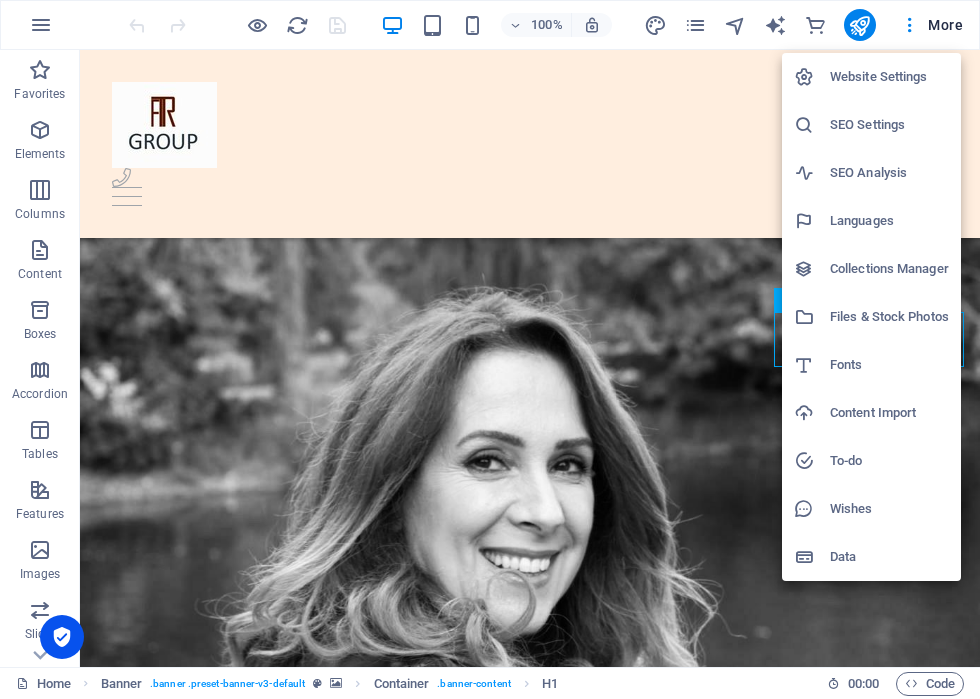click at bounding box center (490, 349) 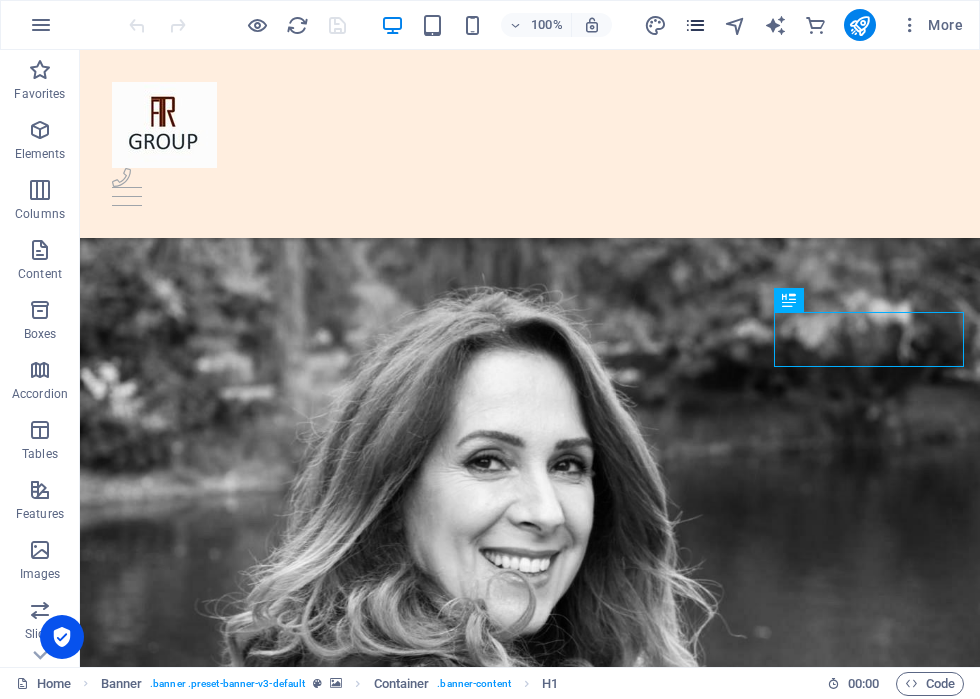 click at bounding box center [695, 25] 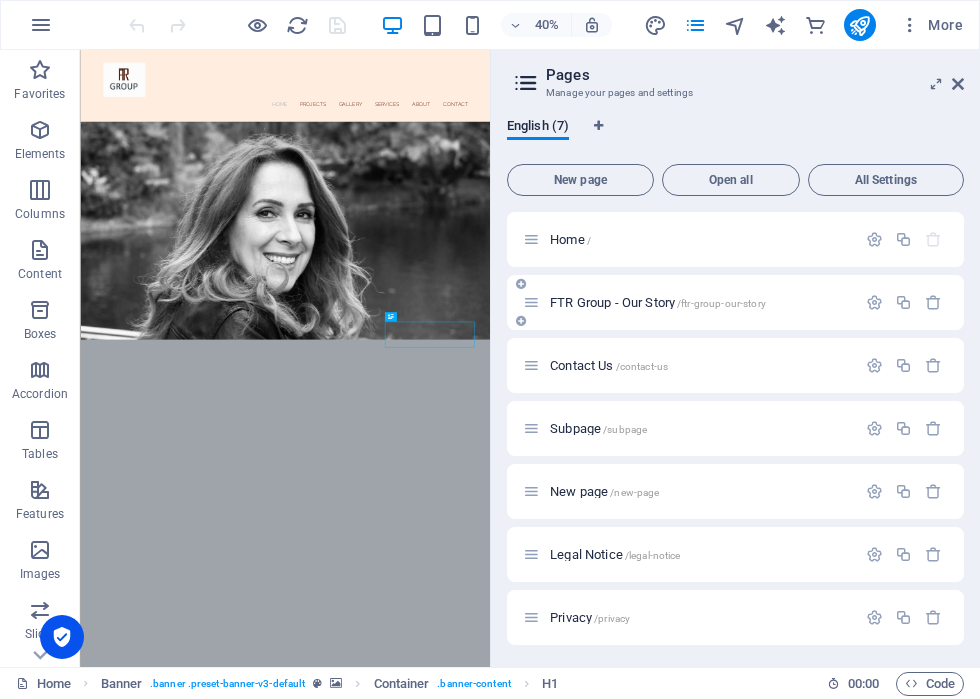click on "FTR Group - Our Story /ftr-group-our-story" at bounding box center [658, 302] 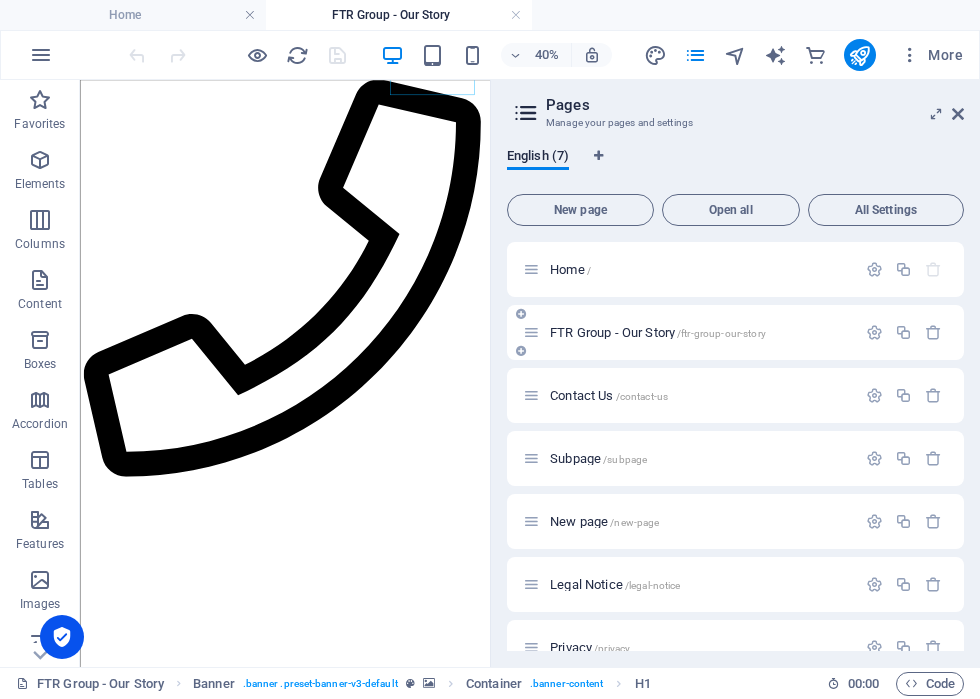 scroll, scrollTop: 257, scrollLeft: 0, axis: vertical 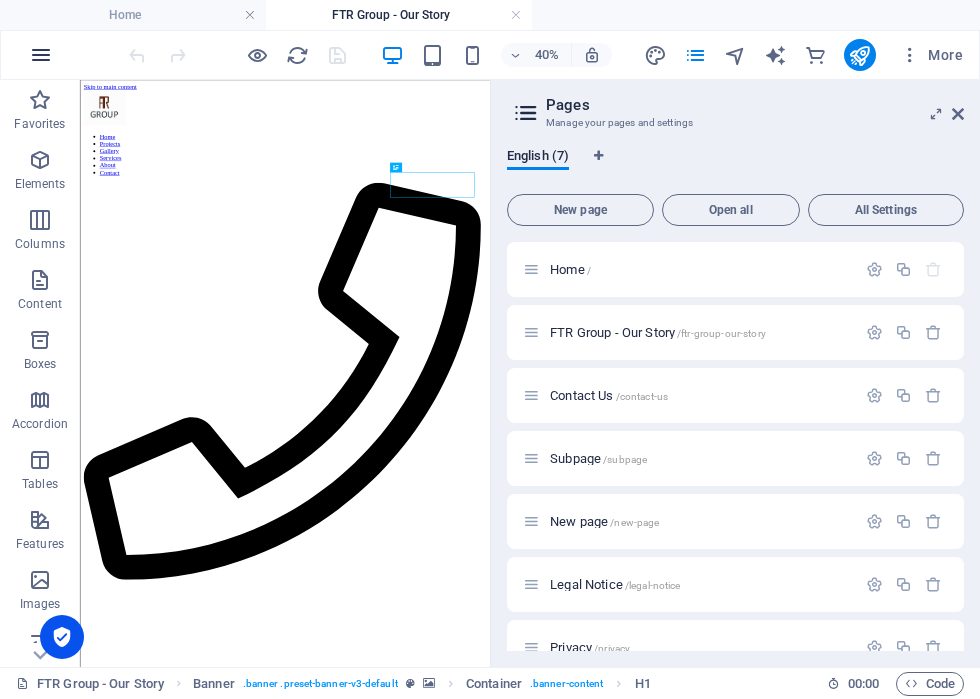 click at bounding box center [41, 55] 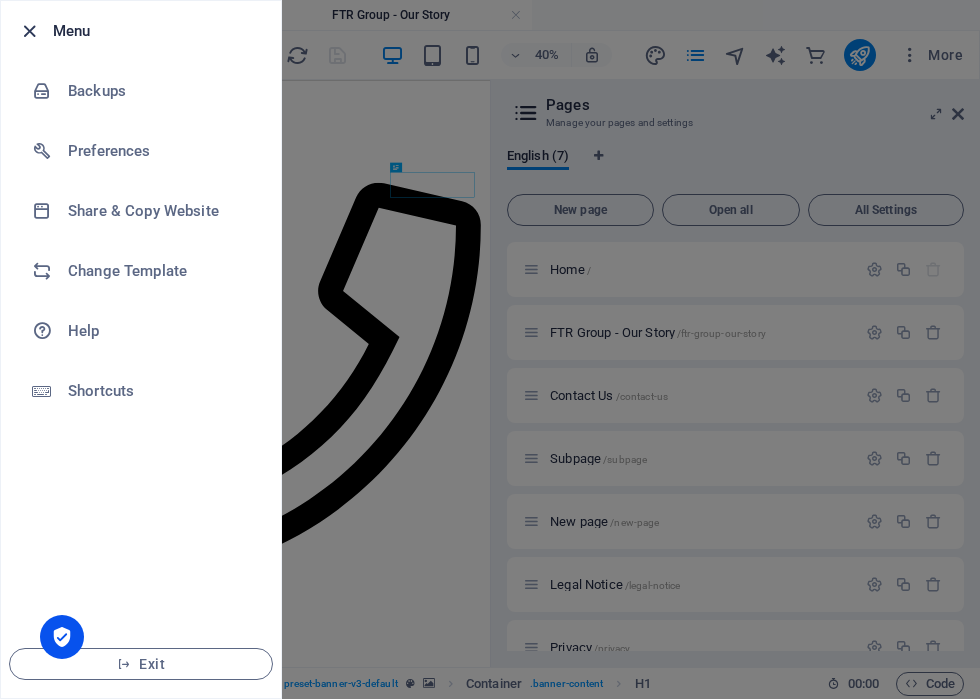 click at bounding box center (29, 31) 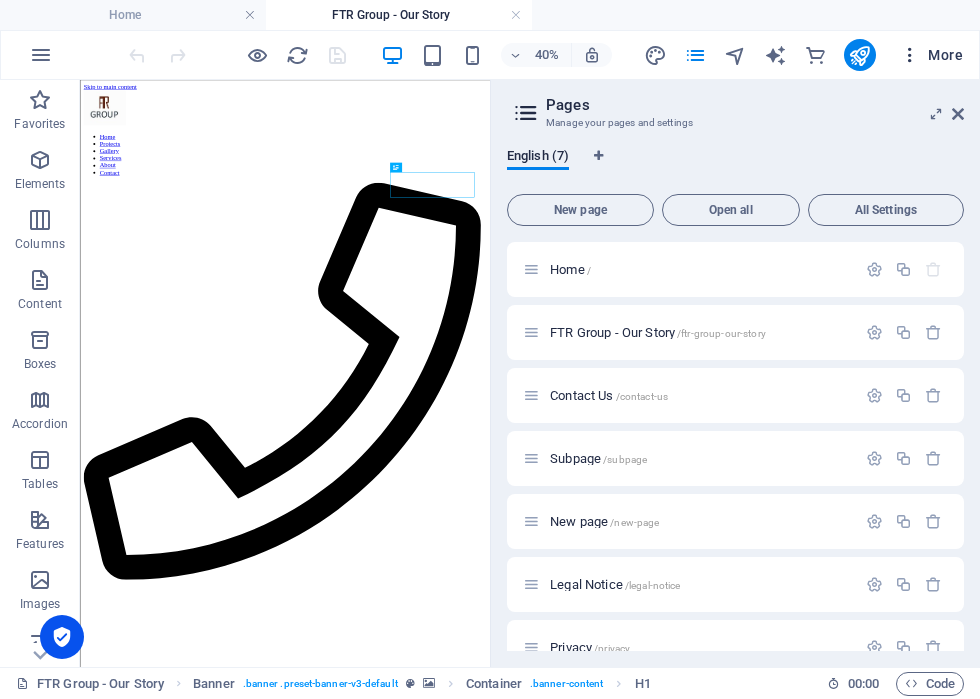 click on "More" at bounding box center [931, 55] 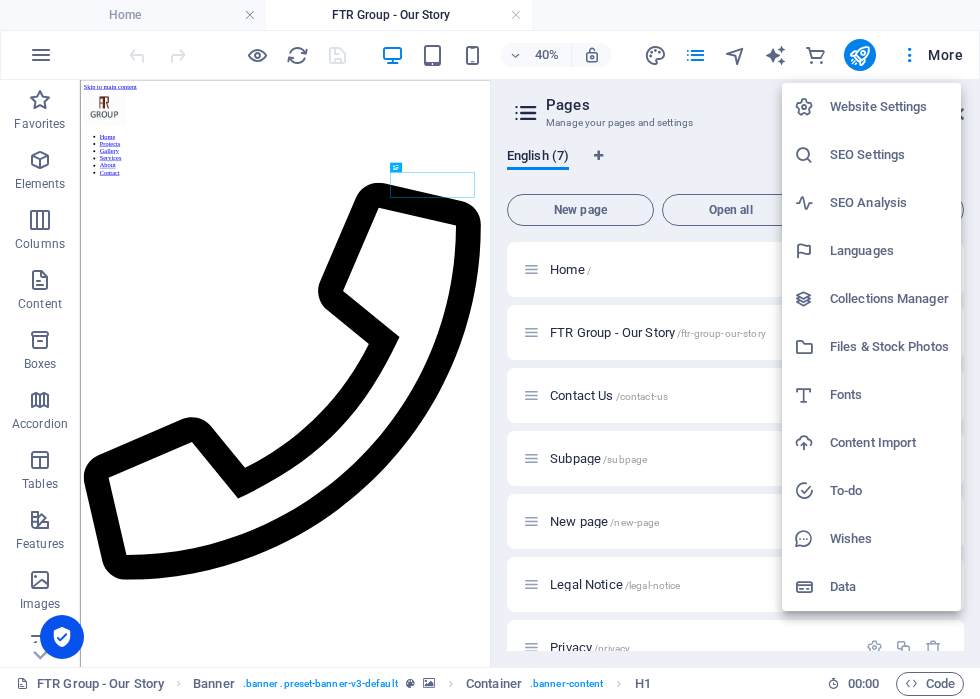 click on "Website Settings" at bounding box center (889, 107) 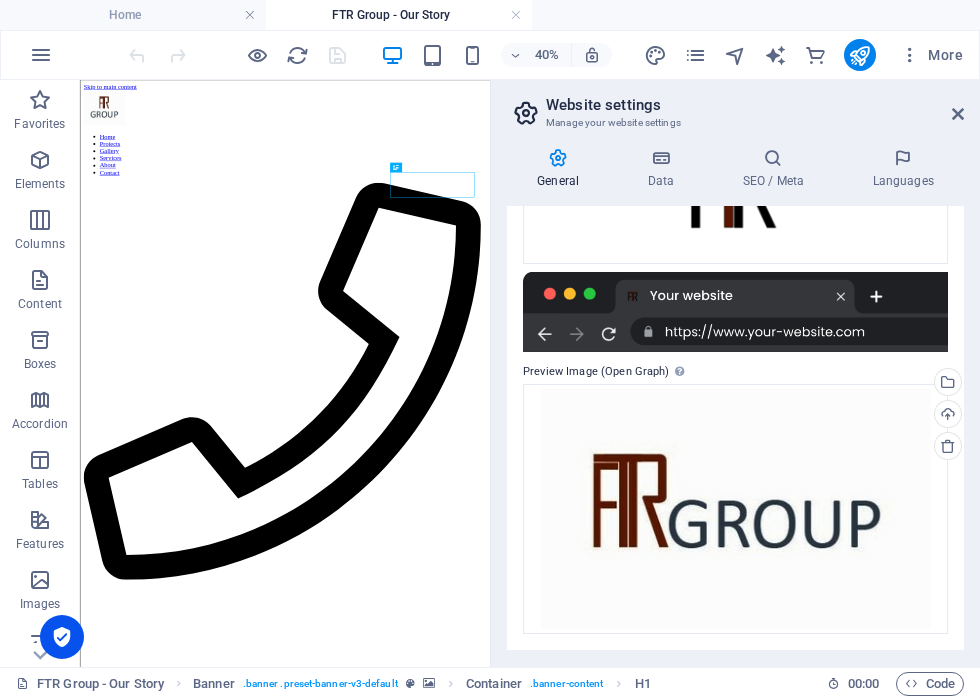 scroll, scrollTop: 361, scrollLeft: 0, axis: vertical 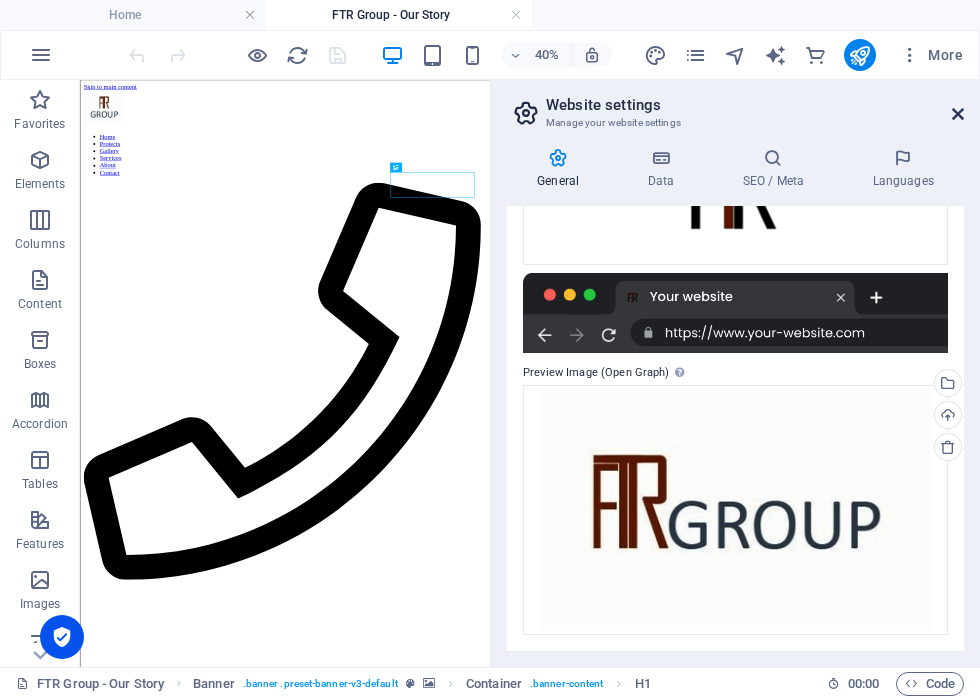click at bounding box center [958, 114] 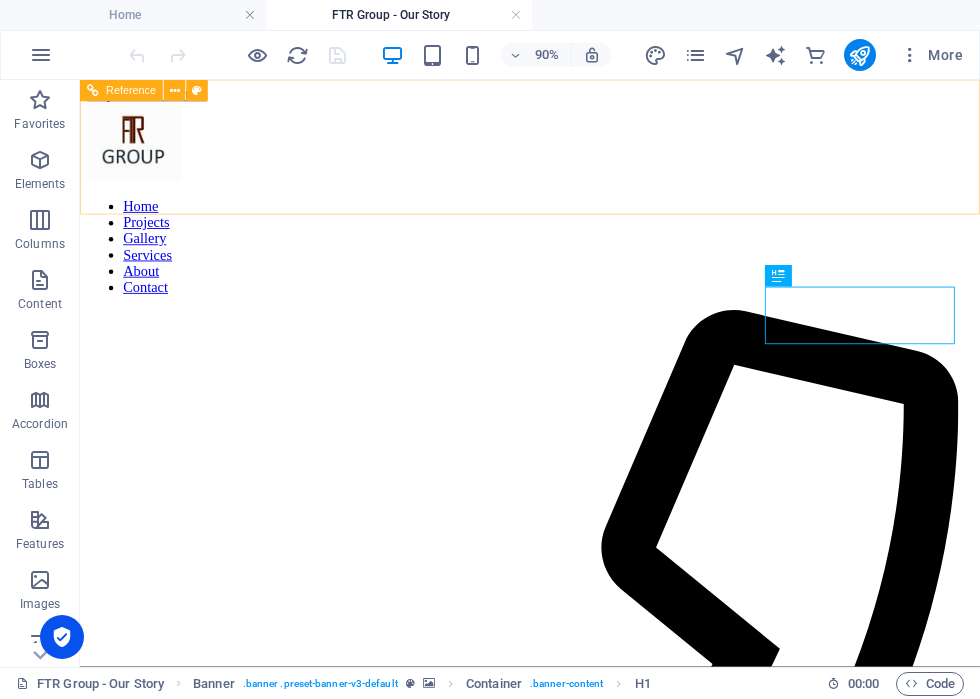click on "Home Projects Gallery Services About Contact" at bounding box center [580, 707] 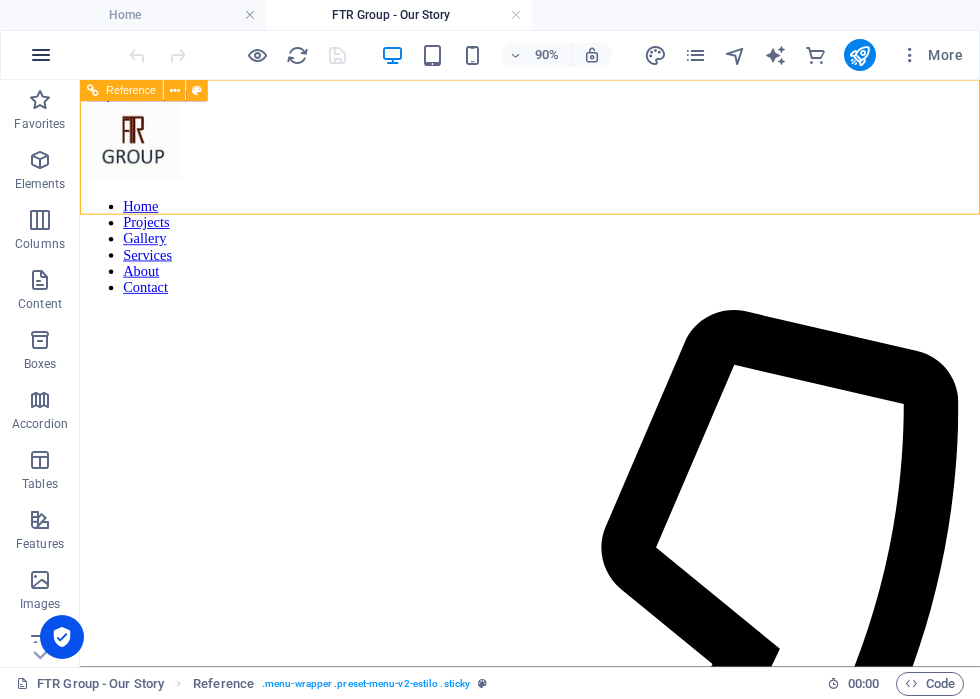 click at bounding box center (41, 55) 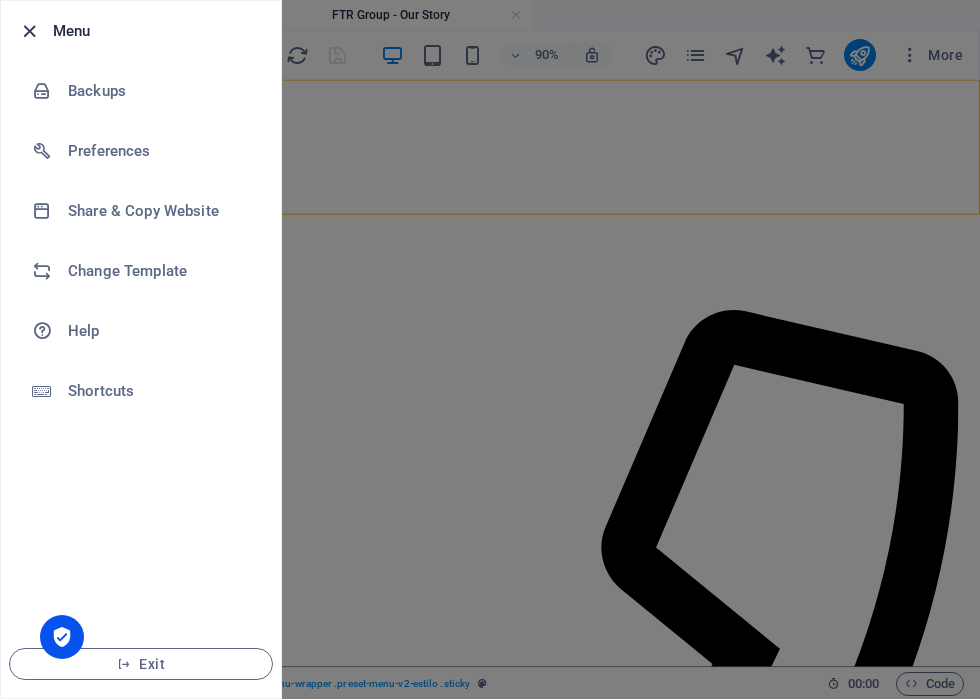 click at bounding box center [29, 31] 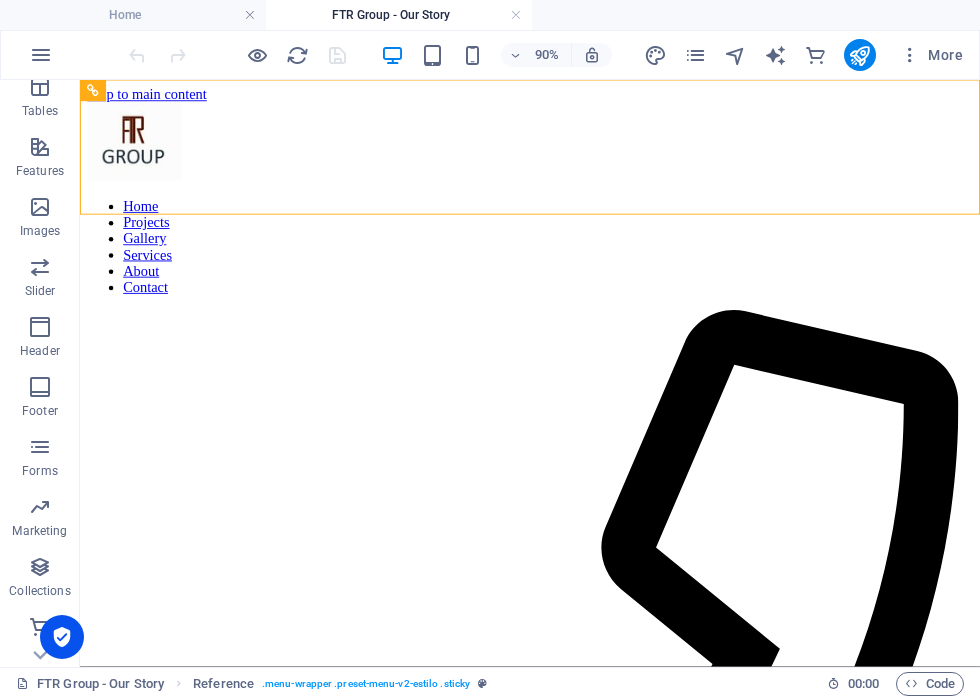 scroll, scrollTop: 373, scrollLeft: 0, axis: vertical 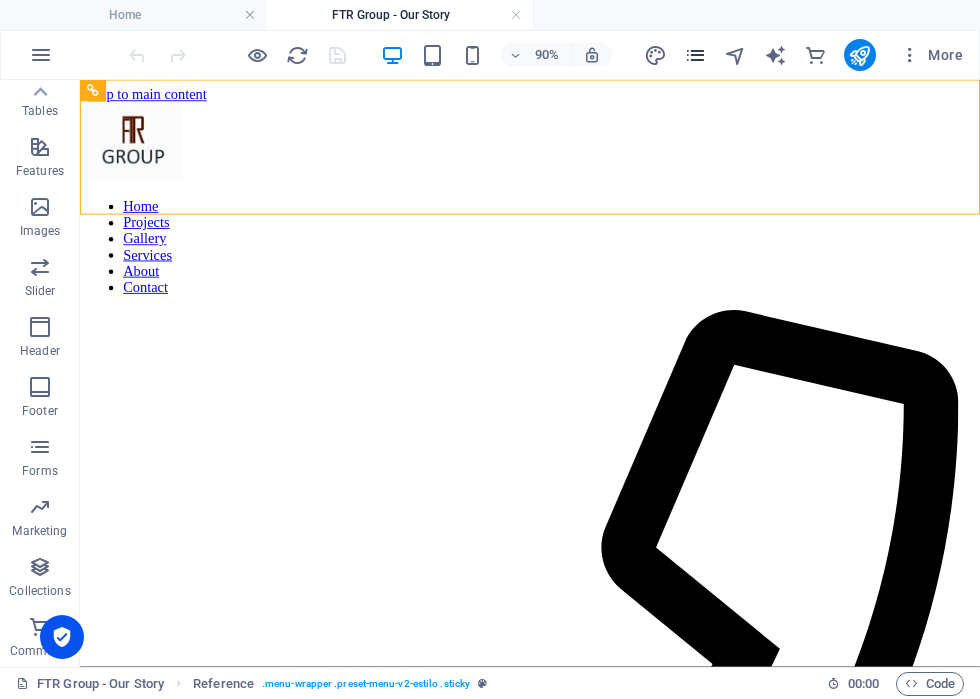 click at bounding box center [695, 55] 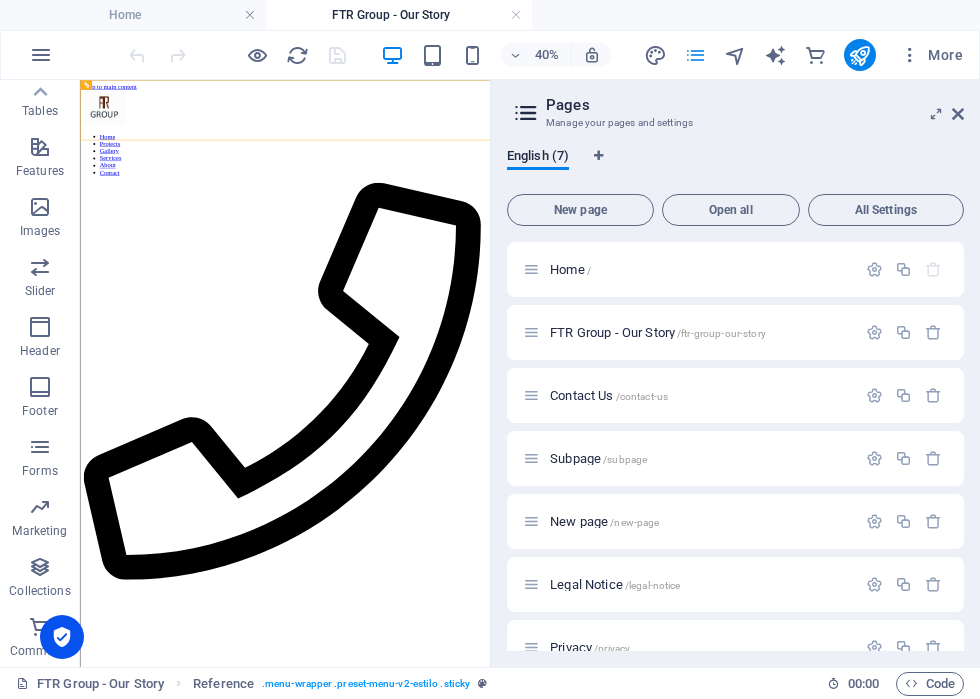 scroll, scrollTop: 0, scrollLeft: 0, axis: both 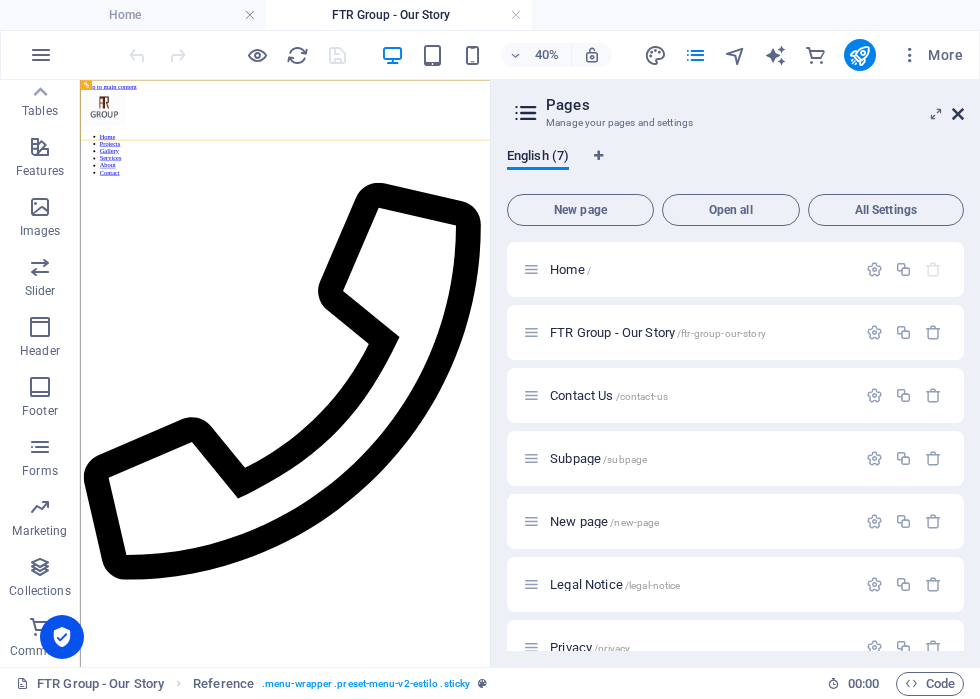 click at bounding box center (958, 114) 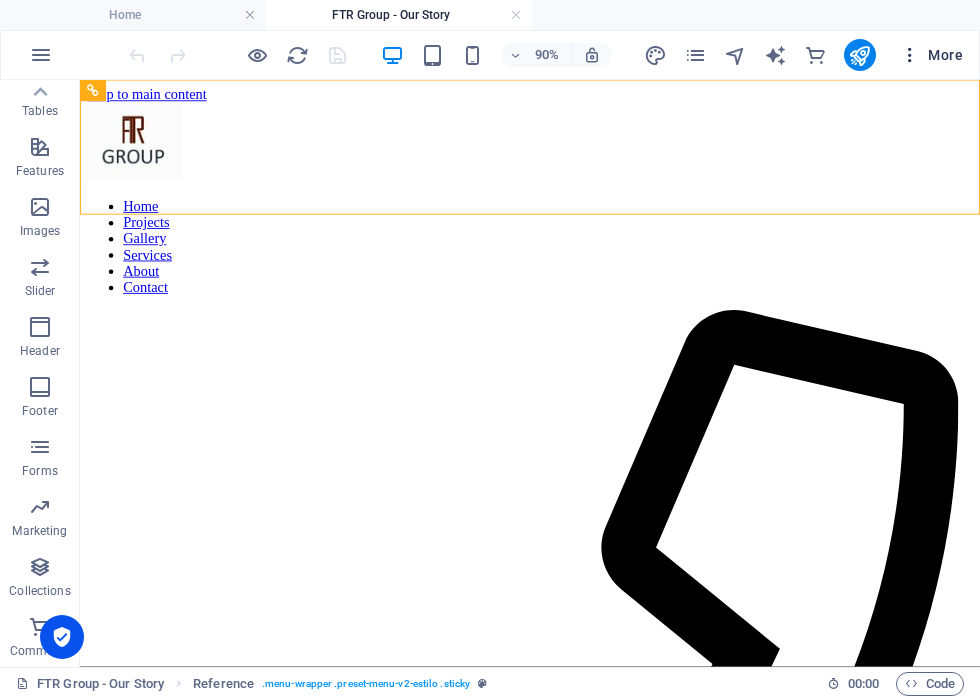 click on "More" at bounding box center [931, 55] 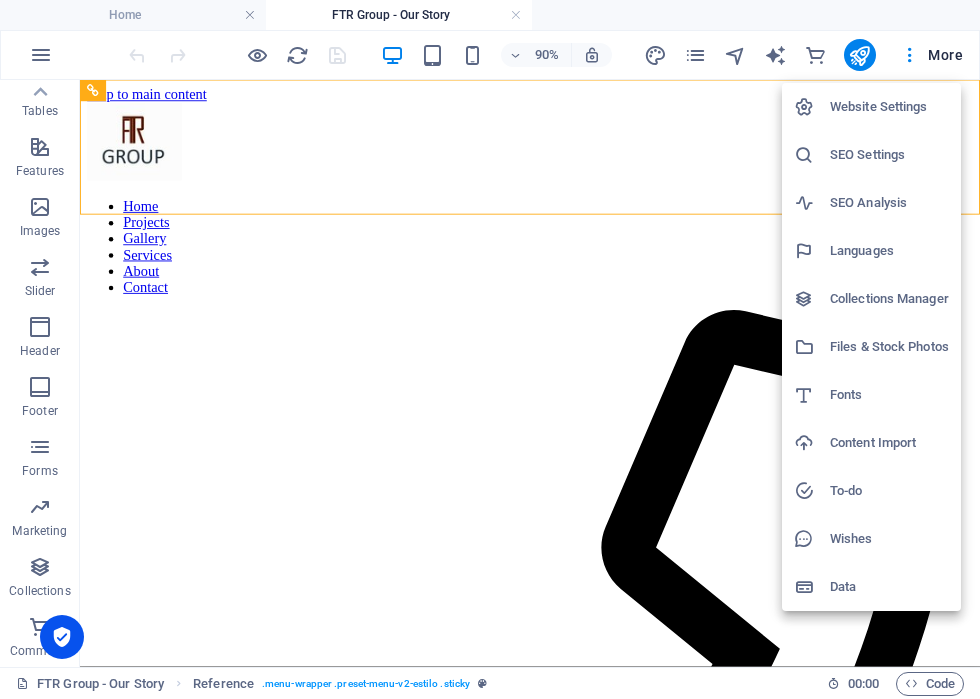 click at bounding box center [490, 349] 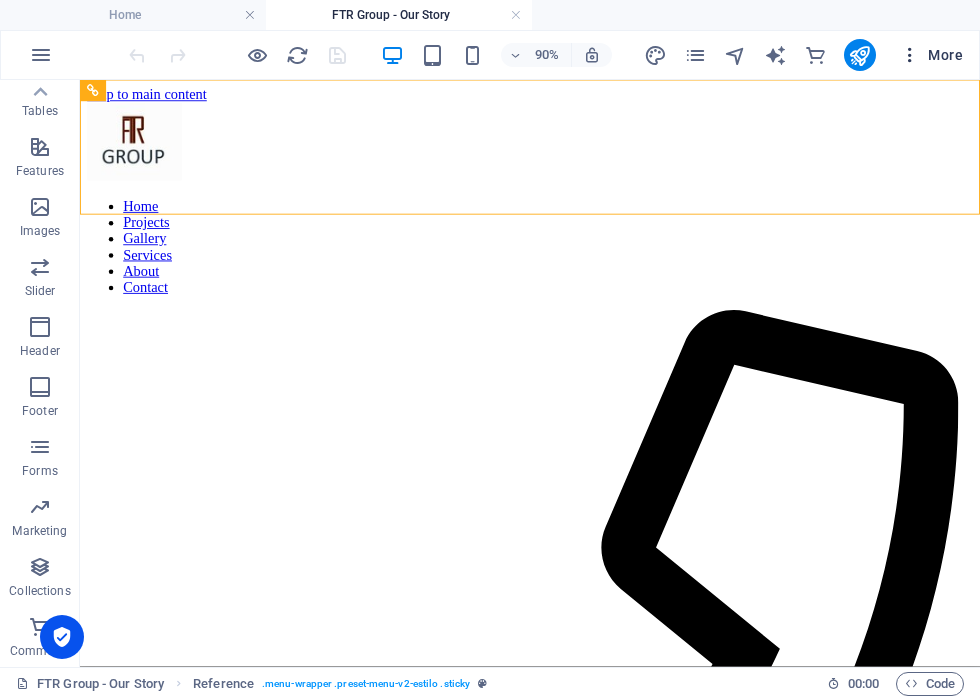 click on "More" at bounding box center (931, 55) 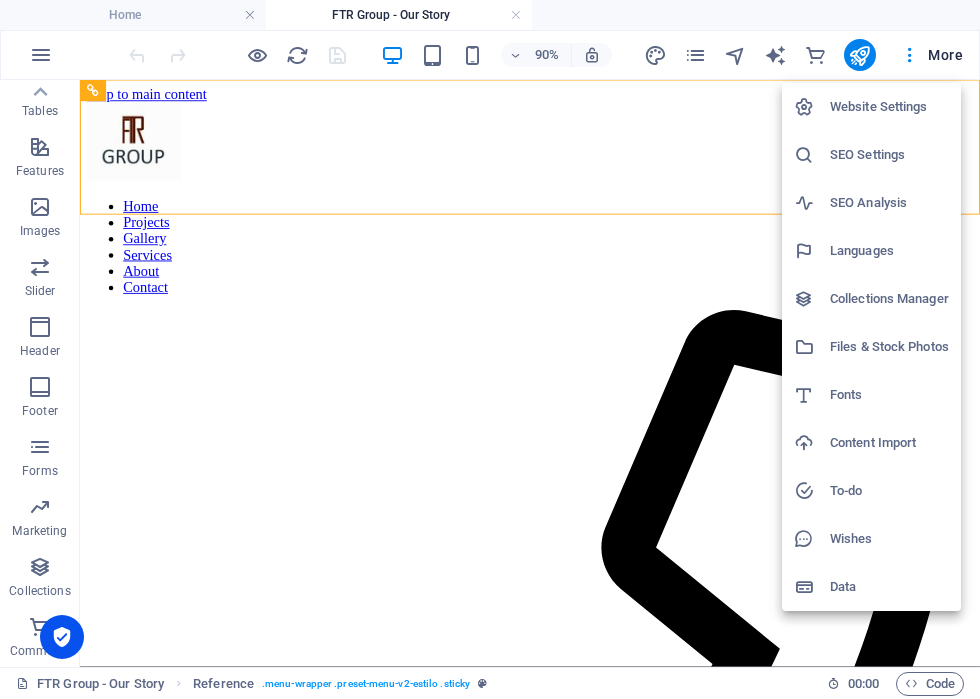 click at bounding box center (490, 349) 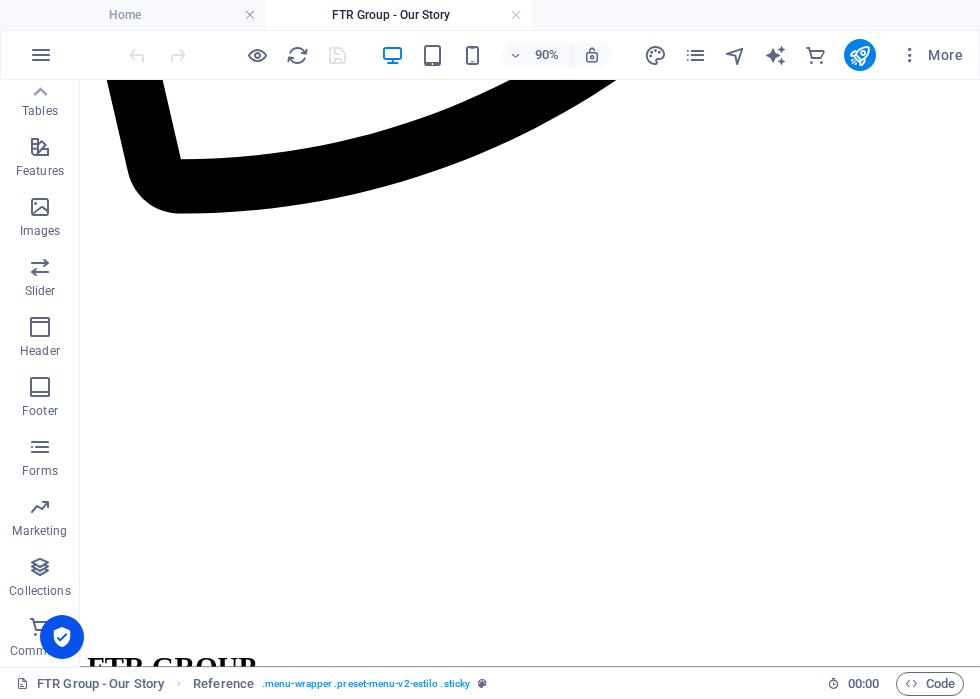scroll, scrollTop: 1073, scrollLeft: 0, axis: vertical 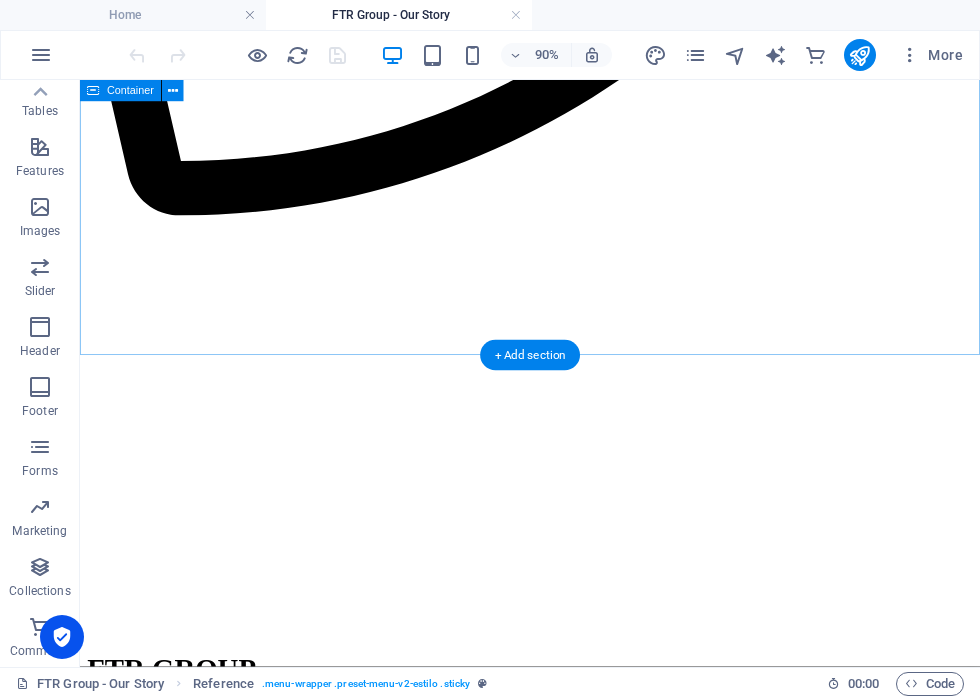 click on "FTR GROUP - OUR STORY Founded on passion, resilience, and a vision for excellence, FTR Group is a multidisciplinary consultancy rooted in interior design, hotel development, and construction cost management. Our story began in [DATE], when our founder arrived in the [GEOGRAPHIC_DATA] with dreams of studying medicine. Life, however, carved a new path — one filled with motherhood, creativity, and determination. After discovering a passion for design, she pursued a degree in Spatial Design at [GEOGRAPHIC_DATA] in the [GEOGRAPHIC_DATA] and gained experience working successful architecture and design studios in the [GEOGRAPHIC_DATA] with high-profile projects with brands like [PERSON_NAME], Marriott, and Hilton. In [DATE] she founded her own design studio, after leading the acclaimed [GEOGRAPHIC_DATA] in [GEOGRAPHIC_DATA] and a boutique hotel in [GEOGRAPHIC_DATA]. These milestones laid the foundation for FTR Group." at bounding box center (580, 1197) 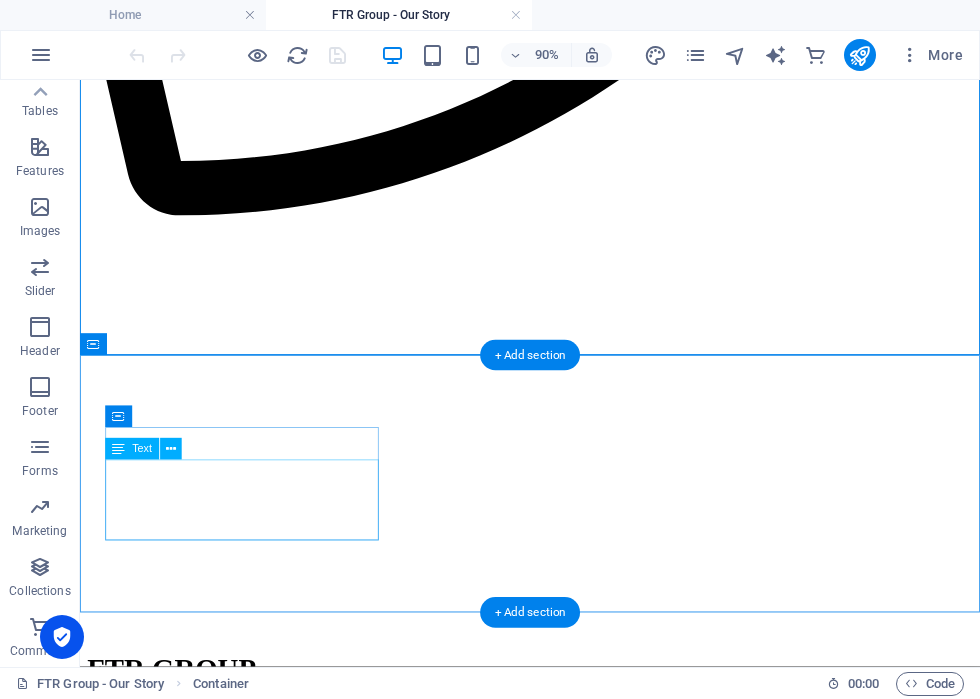 click on "Rruga [PERSON_NAME] Kornica" at bounding box center (215, 1603) 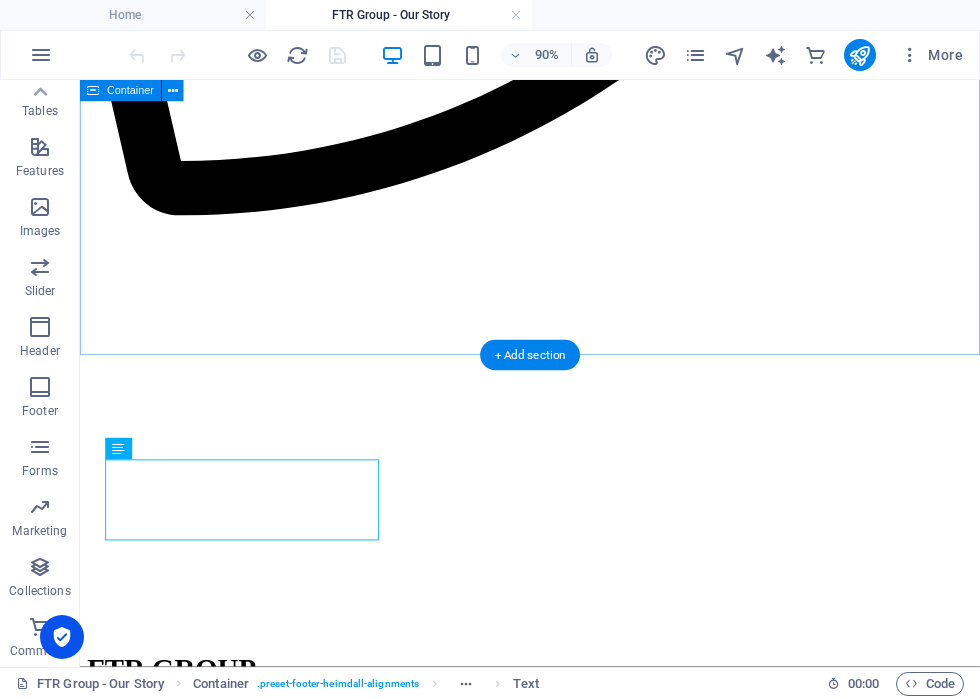 click on "FTR GROUP - OUR STORY Founded on passion, resilience, and a vision for excellence, FTR Group is a multidisciplinary consultancy rooted in interior design, hotel development, and construction cost management. Our story began in [DATE], when our founder arrived in the [GEOGRAPHIC_DATA] with dreams of studying medicine. Life, however, carved a new path — one filled with motherhood, creativity, and determination. After discovering a passion for design, she pursued a degree in Spatial Design at [GEOGRAPHIC_DATA] in the [GEOGRAPHIC_DATA] and gained experience working successful architecture and design studios in the [GEOGRAPHIC_DATA] with high-profile projects with brands like [PERSON_NAME], Marriott, and Hilton. In [DATE] she founded her own design studio, after leading the acclaimed [GEOGRAPHIC_DATA] in [GEOGRAPHIC_DATA] and a boutique hotel in [GEOGRAPHIC_DATA]. These milestones laid the foundation for FTR Group." at bounding box center [580, 1197] 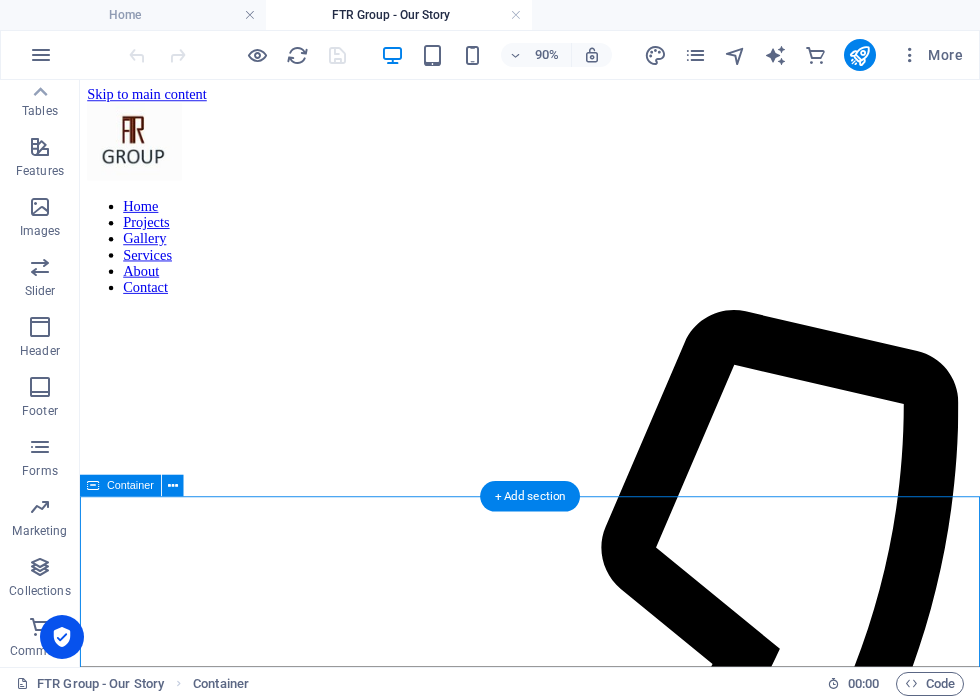 scroll, scrollTop: 0, scrollLeft: 0, axis: both 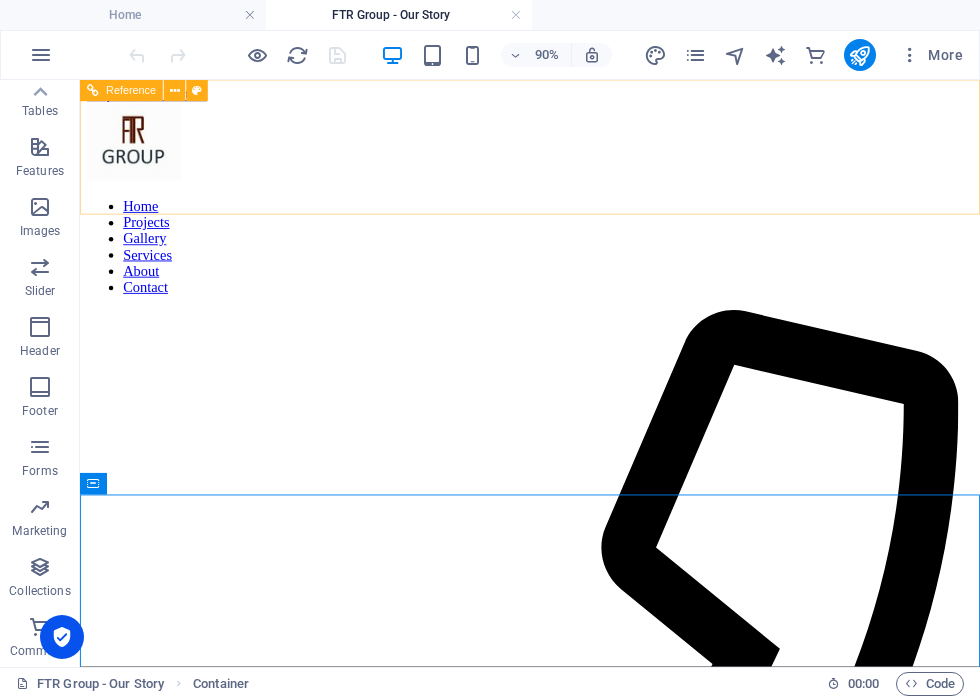click on "Home Projects Gallery Services About Contact" at bounding box center (580, 266) 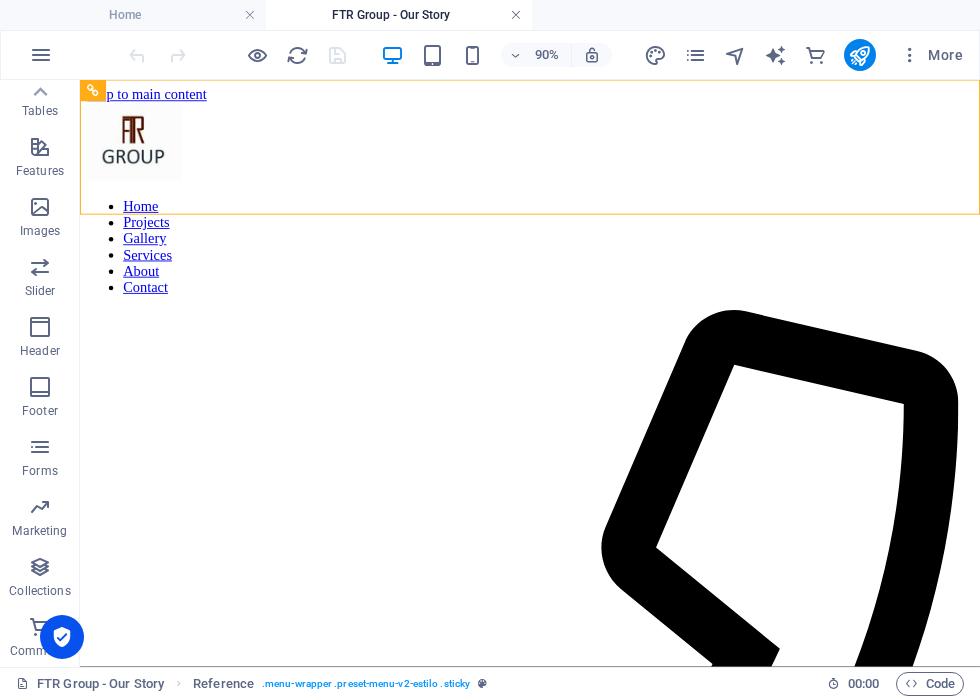 click at bounding box center [516, 15] 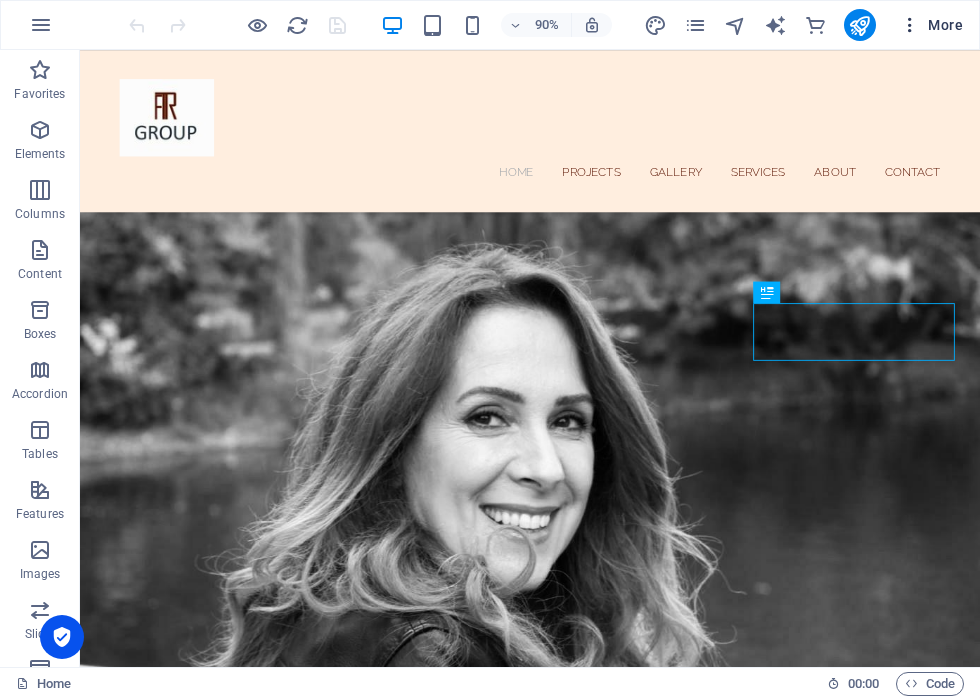 click at bounding box center [910, 25] 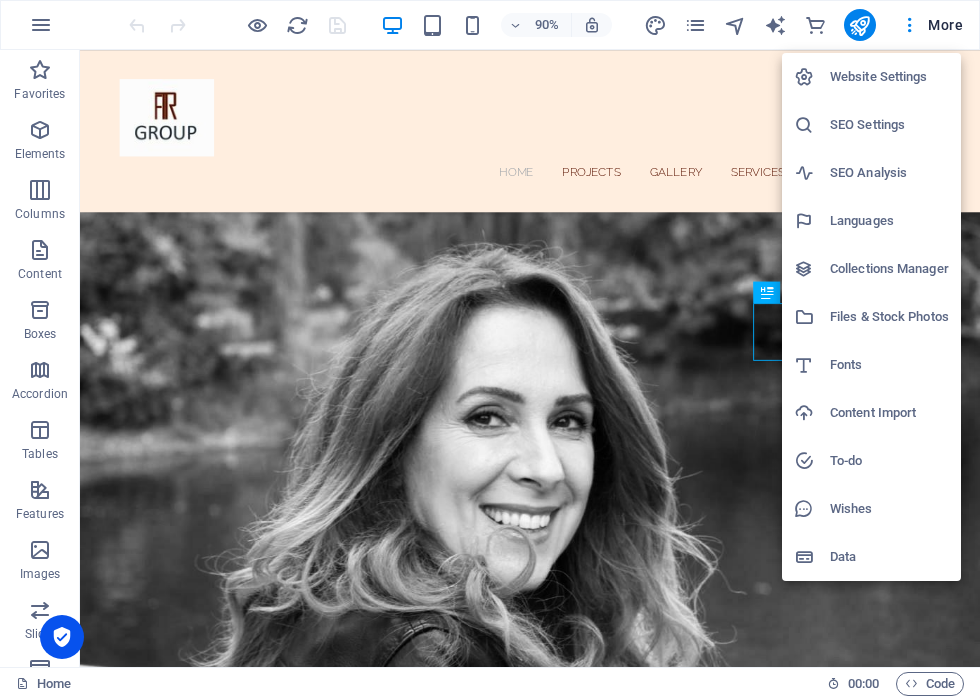 click at bounding box center (490, 349) 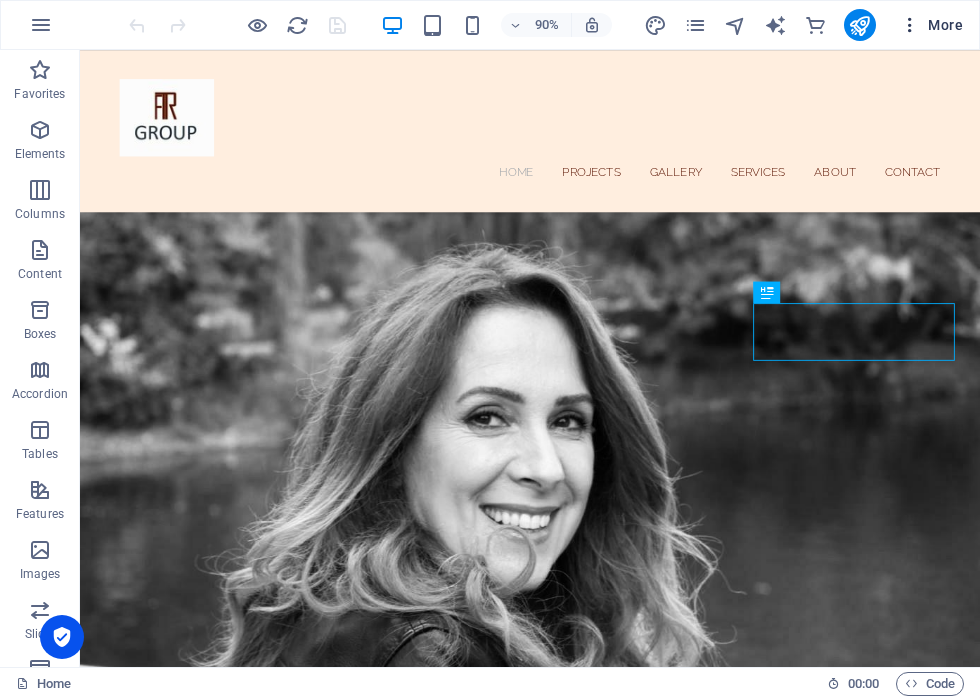 click on "More" at bounding box center (931, 25) 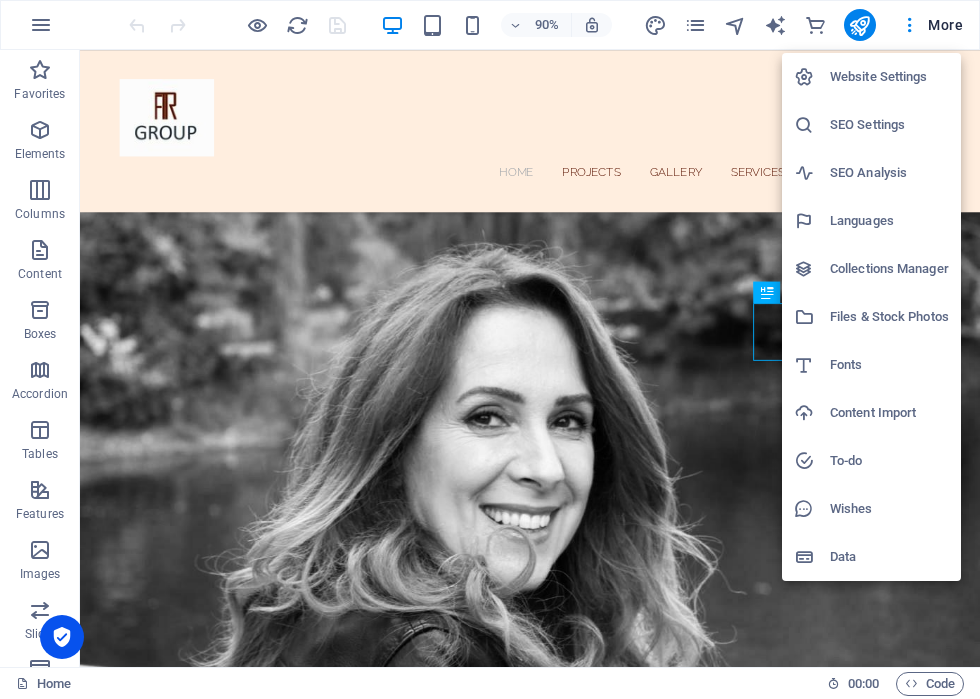 click at bounding box center [490, 349] 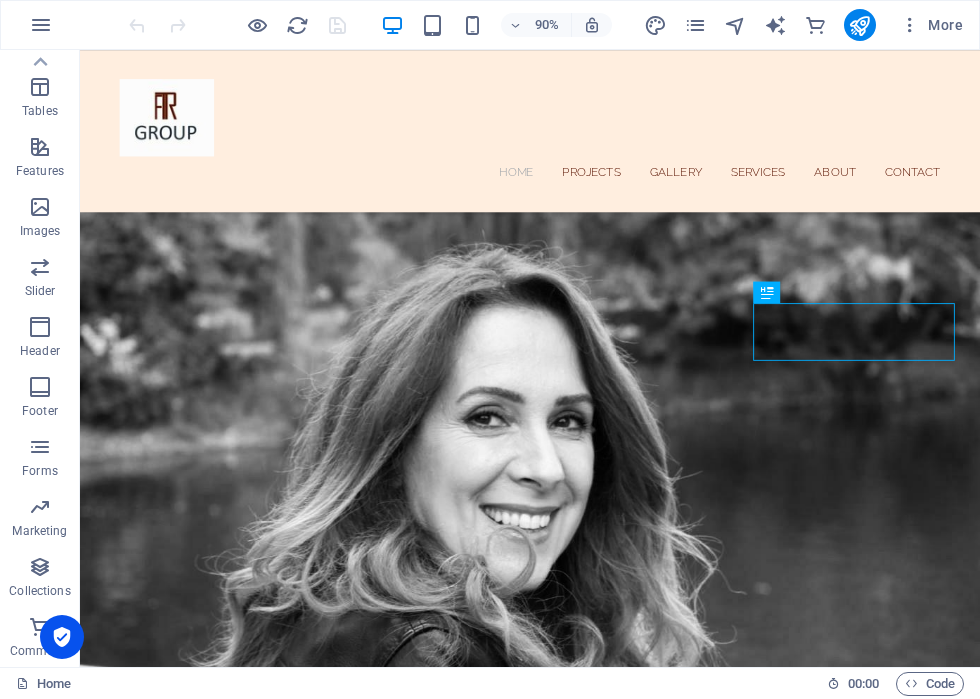 scroll, scrollTop: 343, scrollLeft: 0, axis: vertical 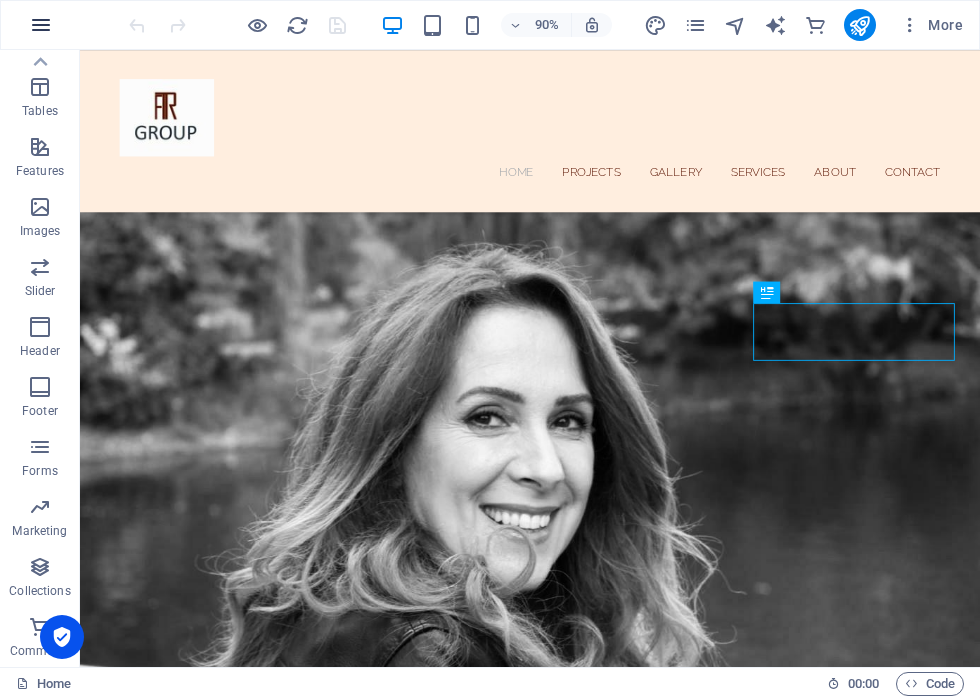 click at bounding box center (41, 25) 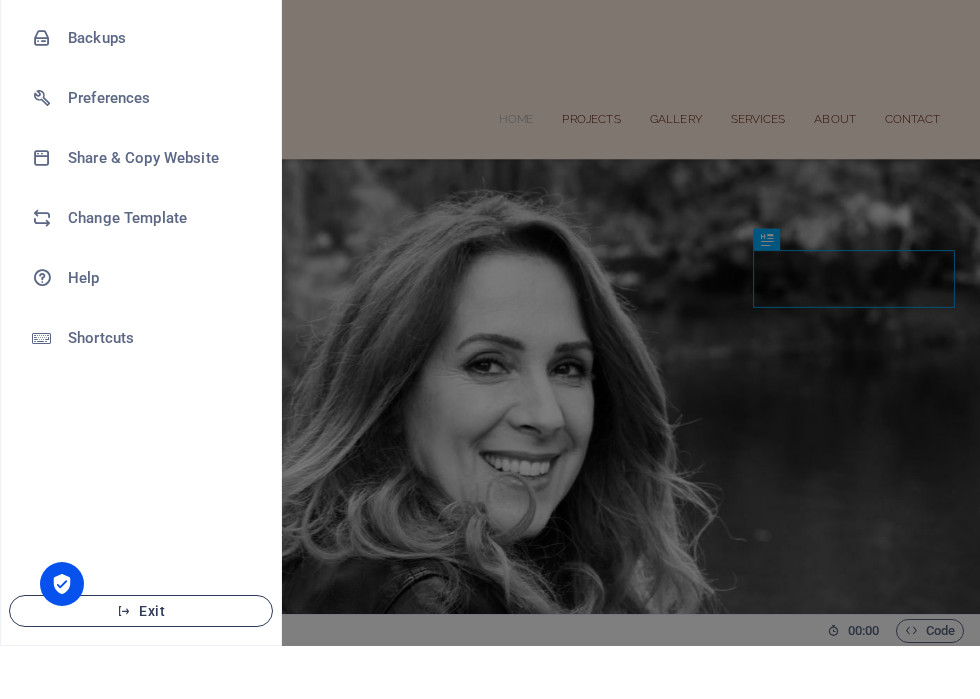 click on "Exit" at bounding box center [141, 664] 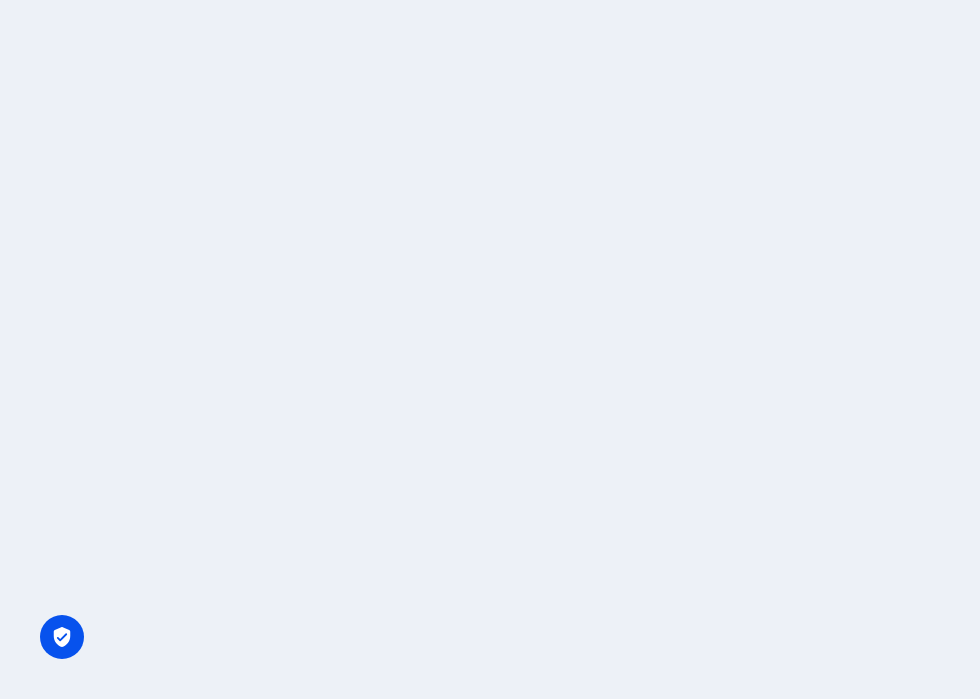 scroll, scrollTop: 0, scrollLeft: 0, axis: both 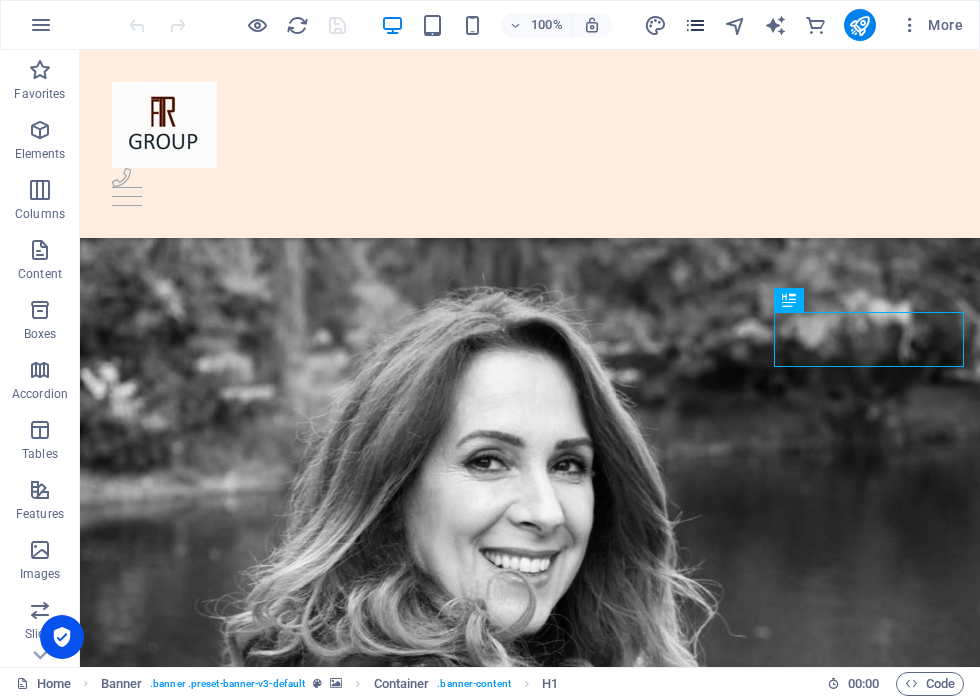 click at bounding box center [695, 25] 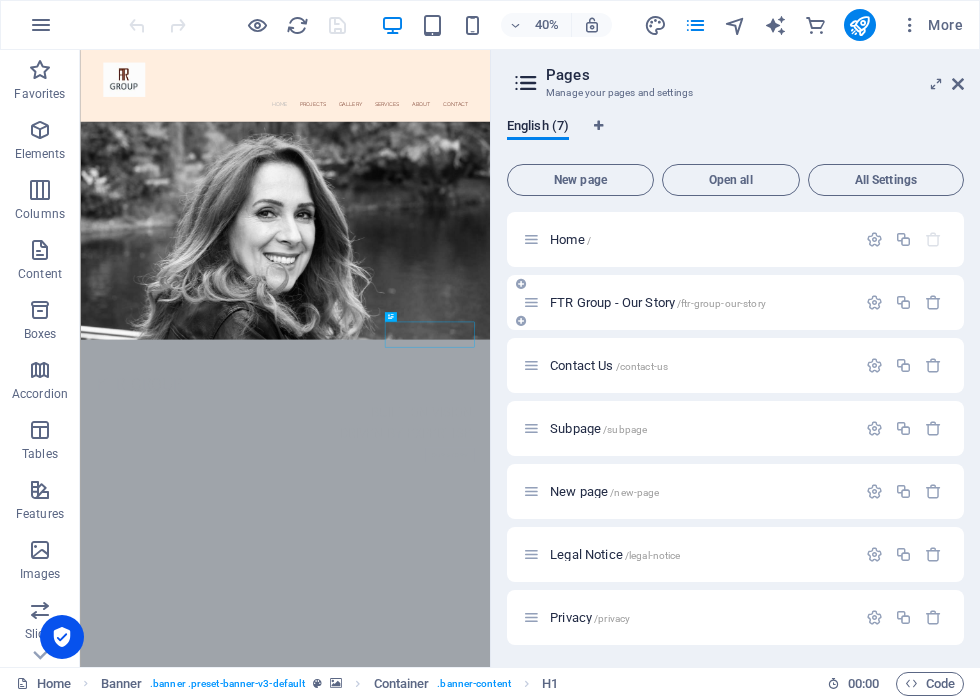 click on "FTR Group - Our Story /ftr-group-our-story" at bounding box center [658, 302] 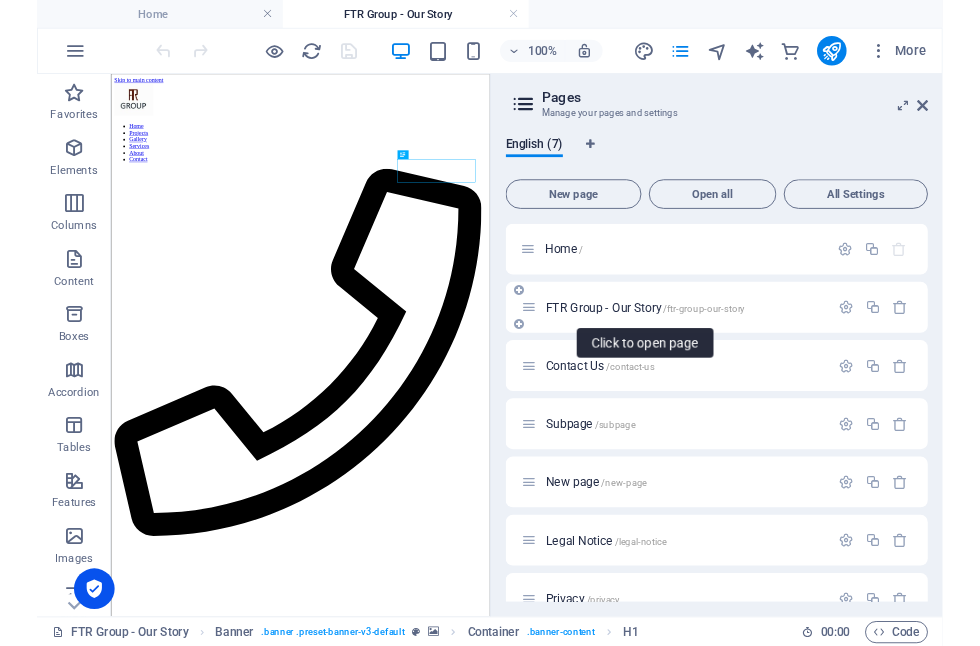 scroll, scrollTop: 0, scrollLeft: 0, axis: both 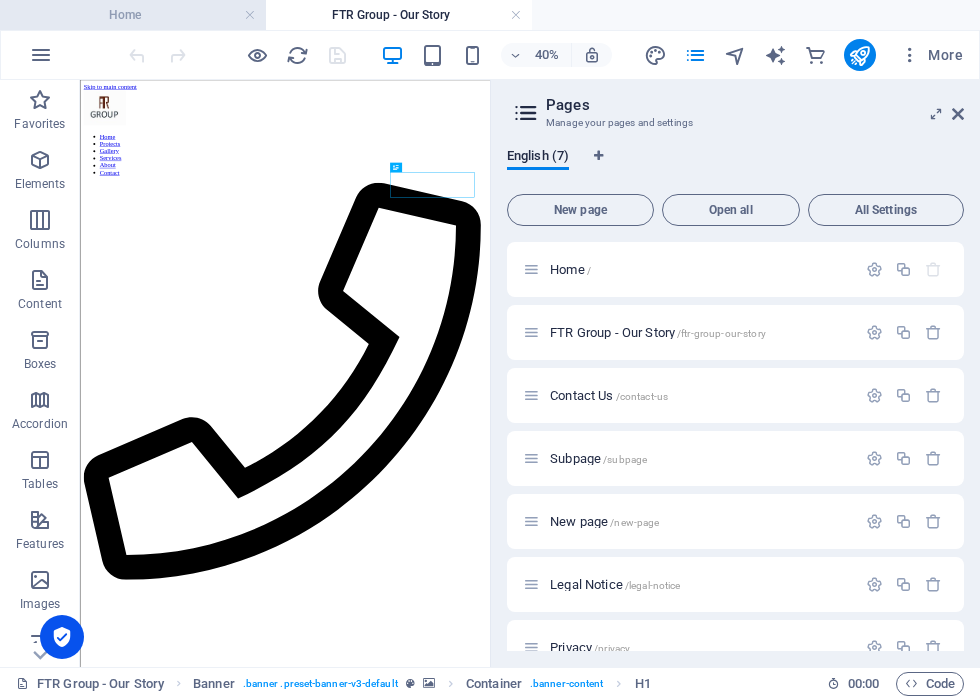 click on "Home" at bounding box center [133, 15] 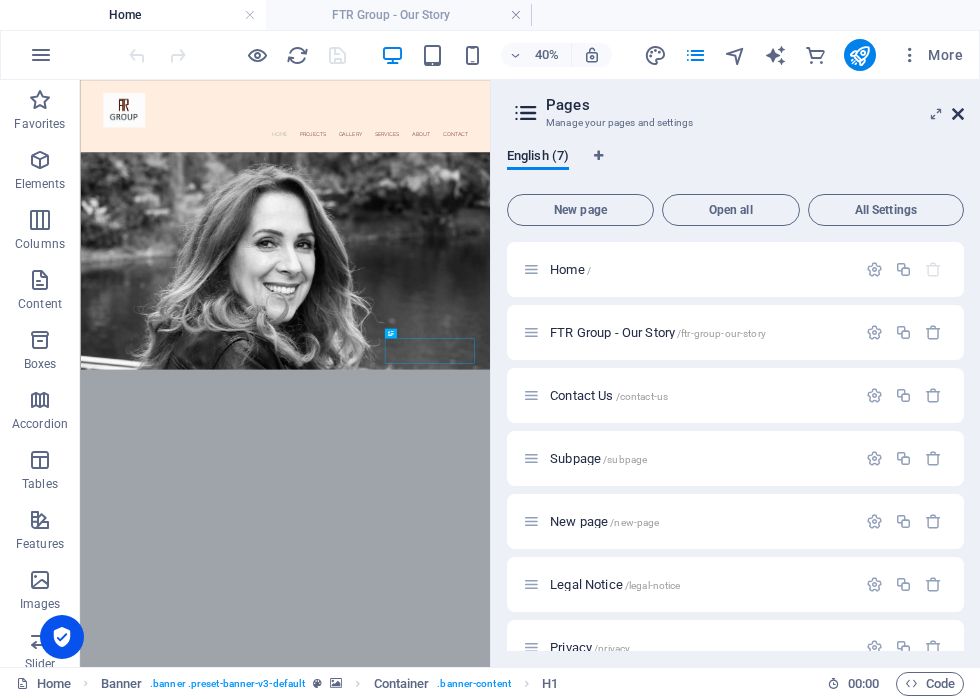 click at bounding box center [958, 114] 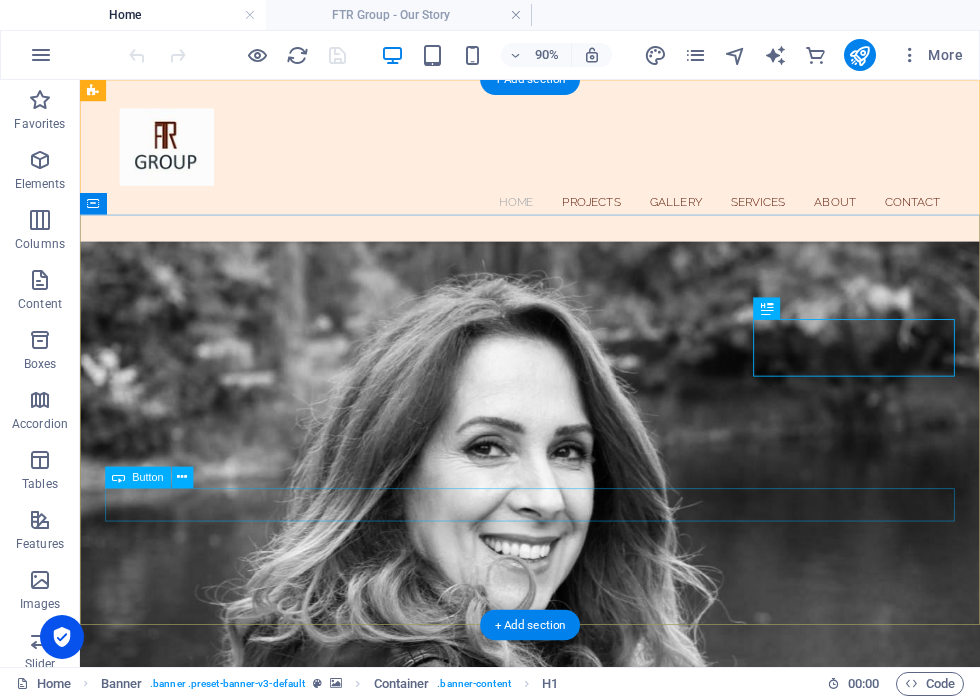 click on "OUR STORY" at bounding box center (580, 1092) 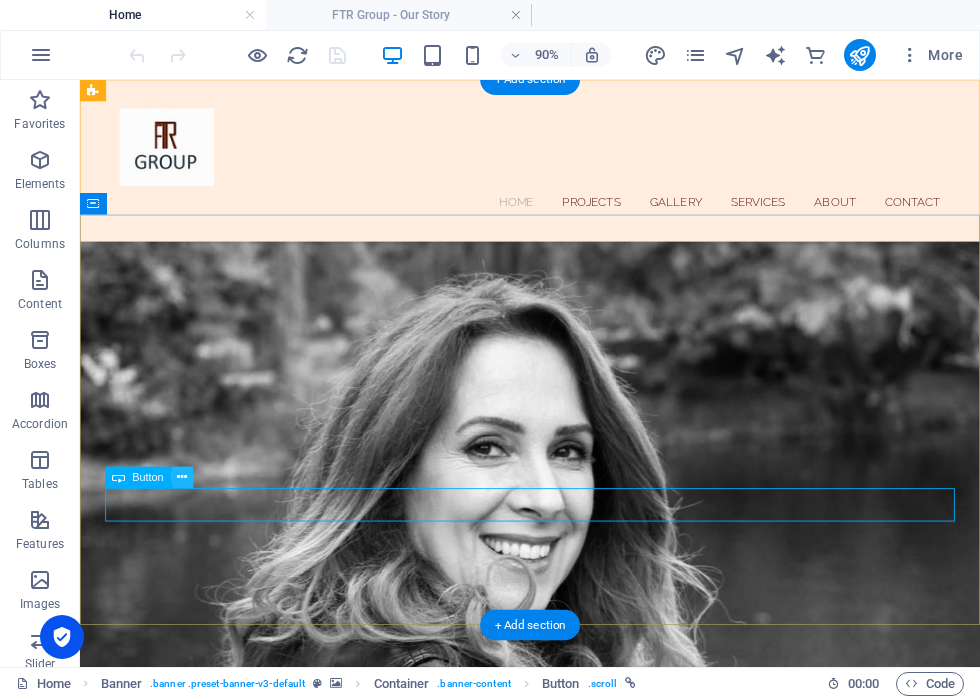 click at bounding box center [182, 477] 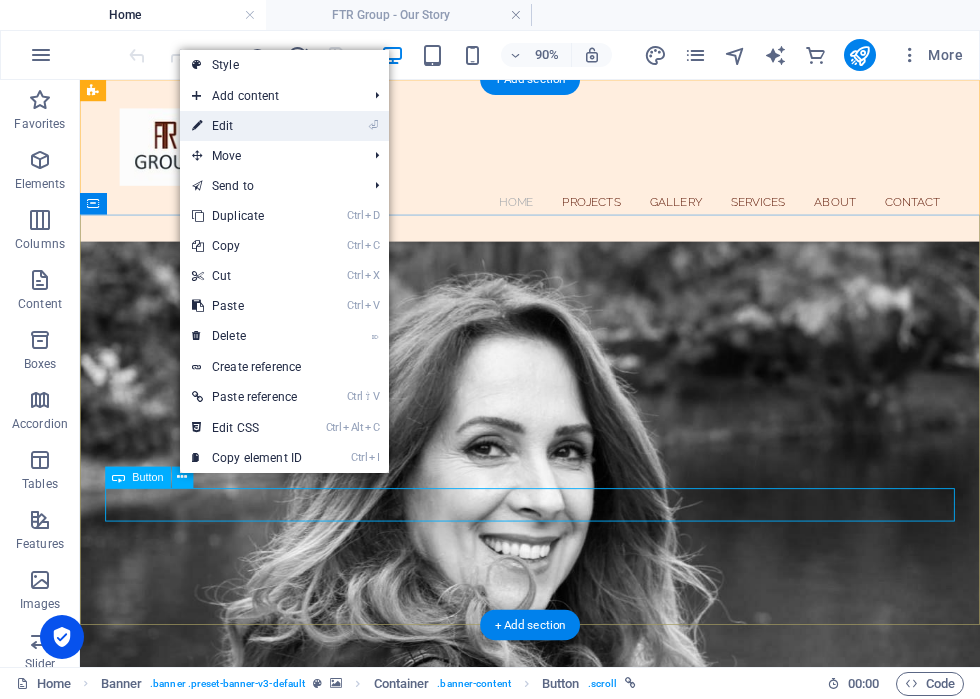 click on "⏎  Edit" at bounding box center (247, 126) 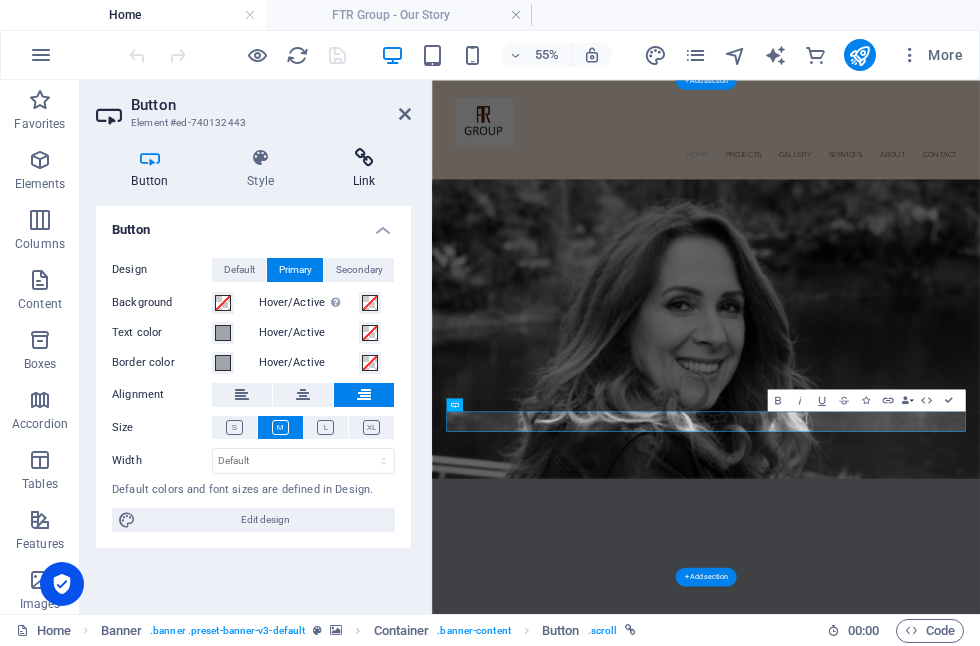 click on "Link" at bounding box center (364, 169) 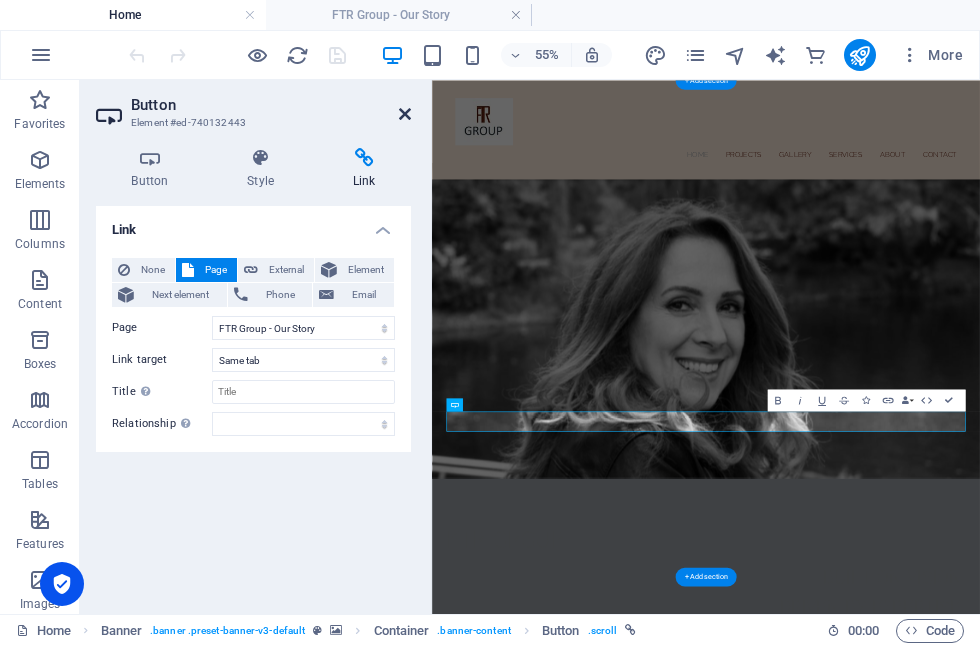 click at bounding box center (405, 114) 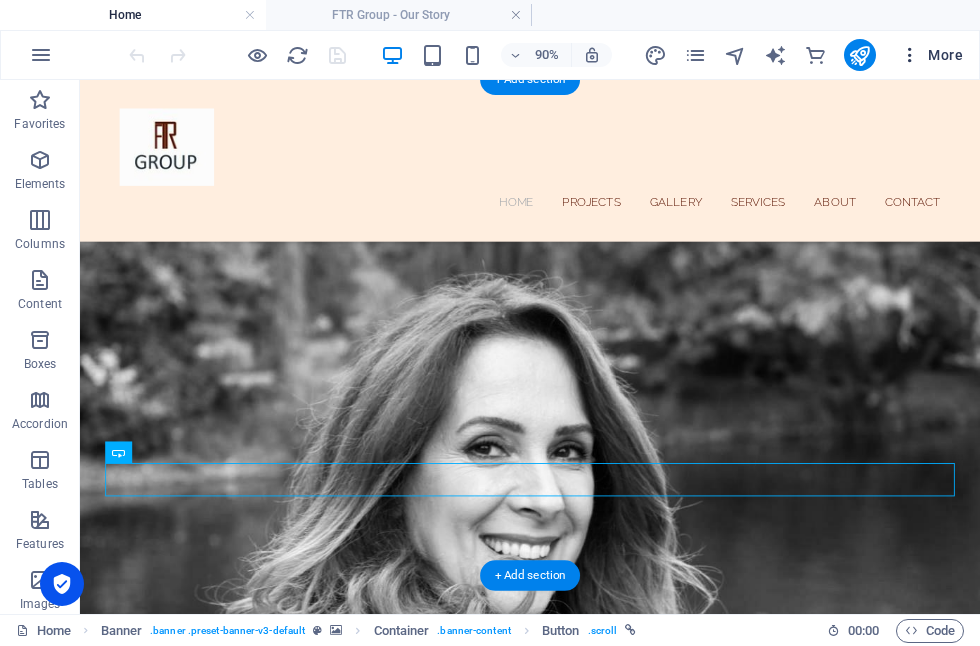 click on "More" at bounding box center (931, 55) 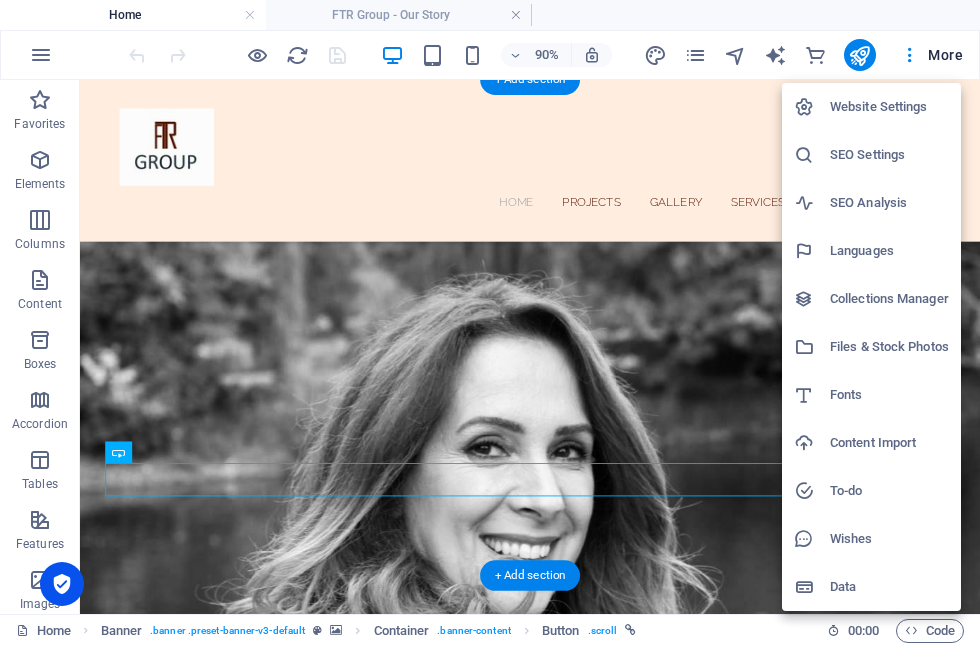 click at bounding box center (490, 323) 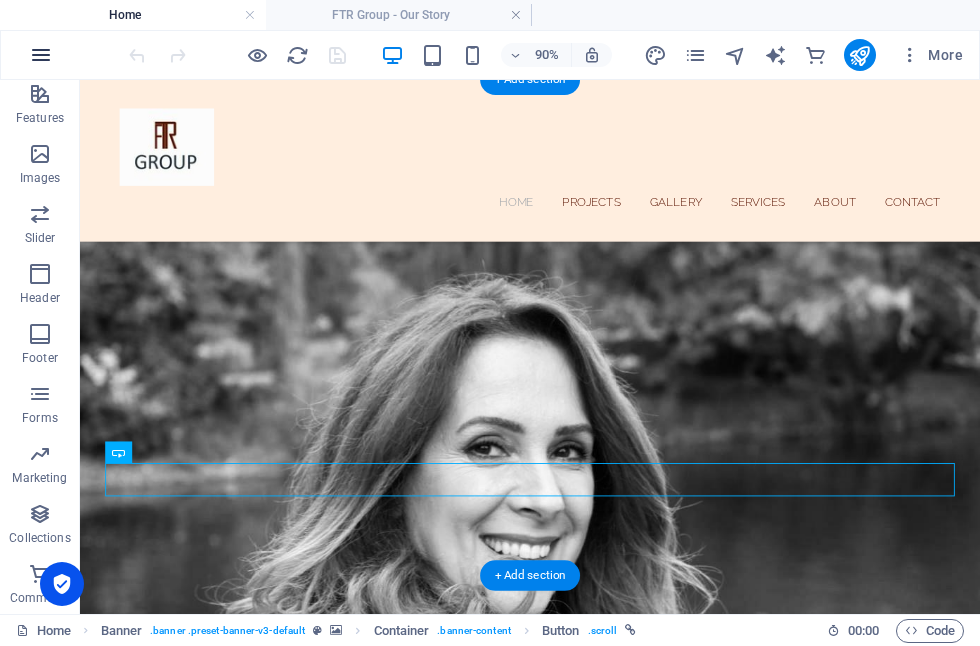 click at bounding box center (41, 55) 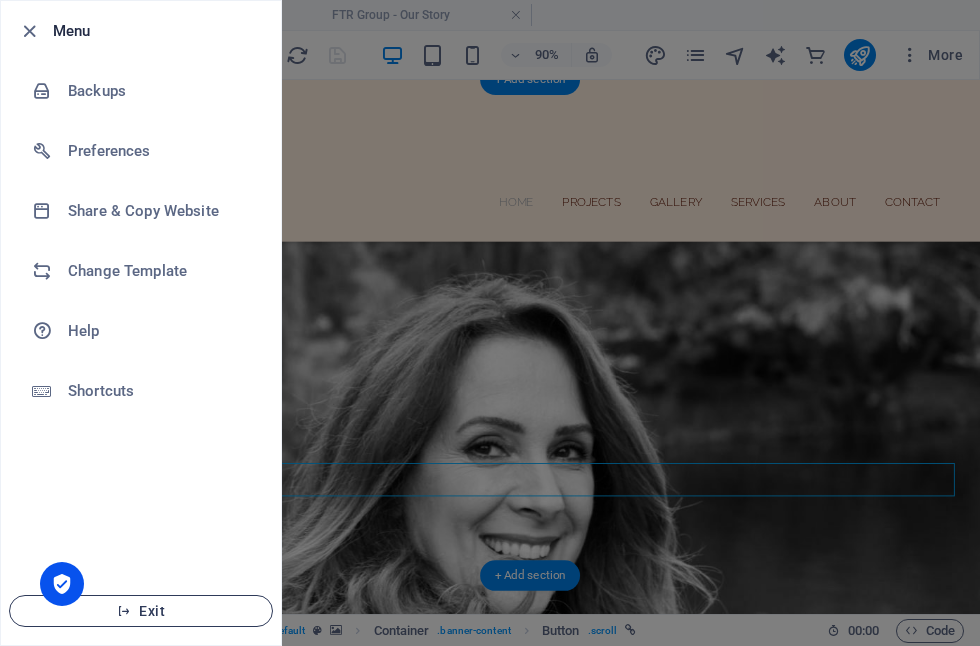 click on "Exit" at bounding box center [141, 611] 